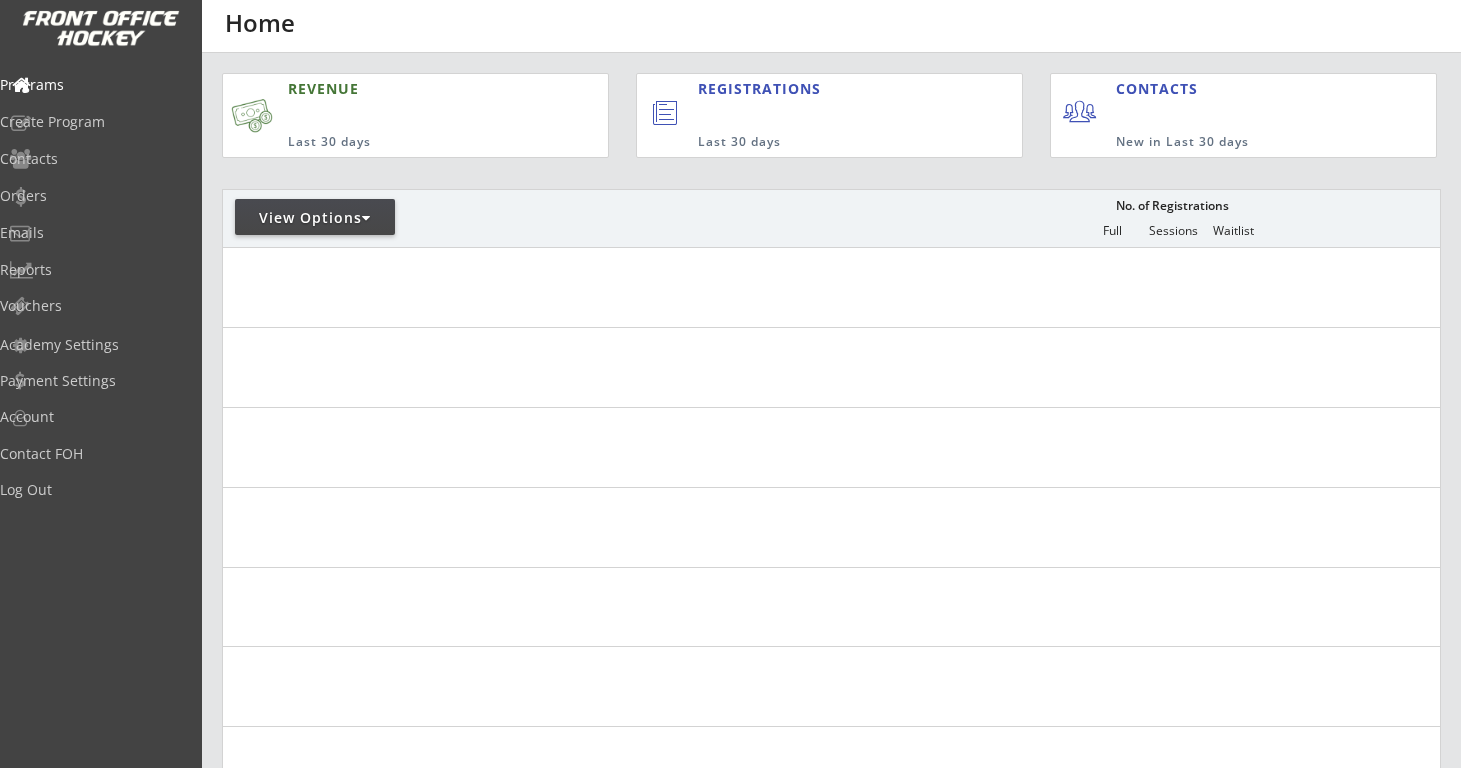 scroll, scrollTop: 0, scrollLeft: 0, axis: both 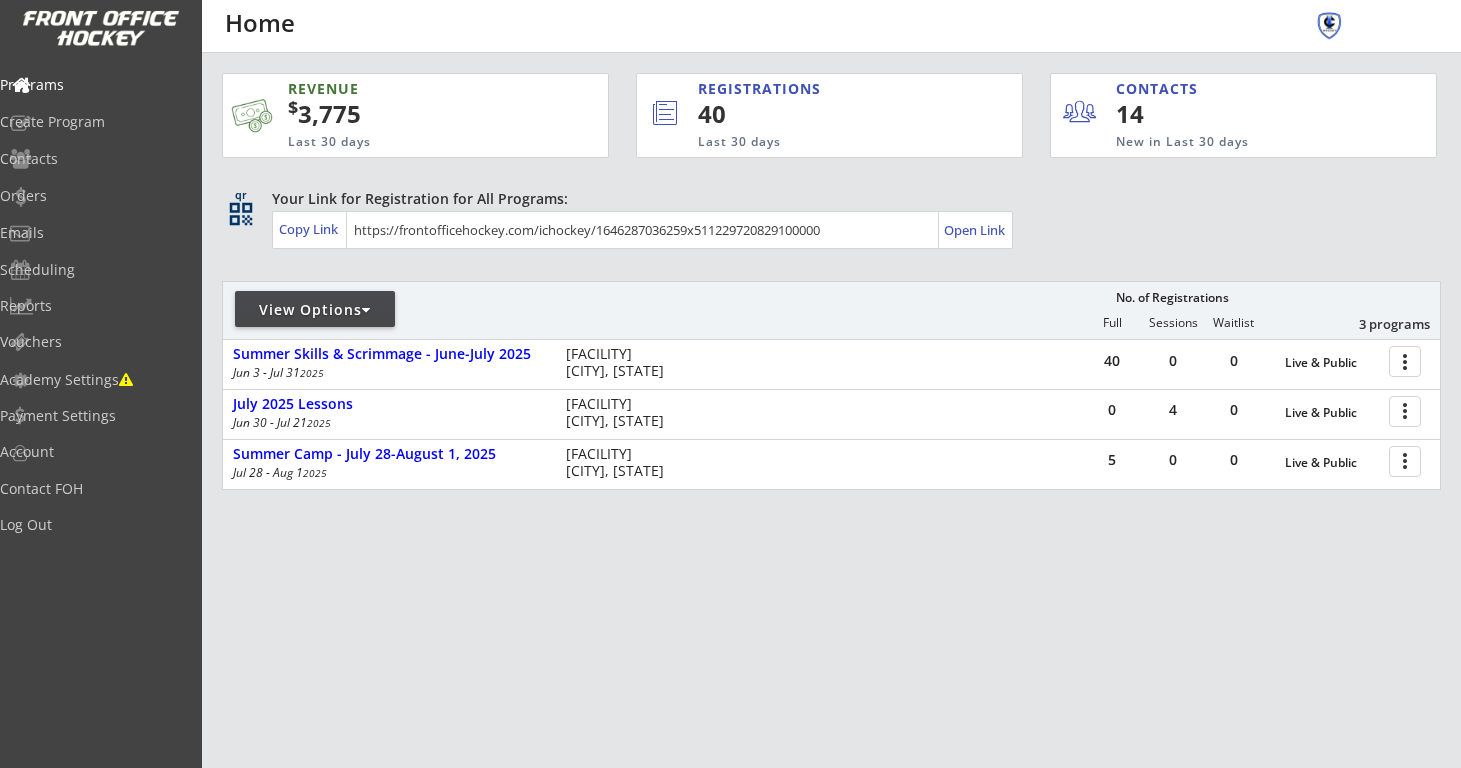click on "View Options" at bounding box center [315, 309] 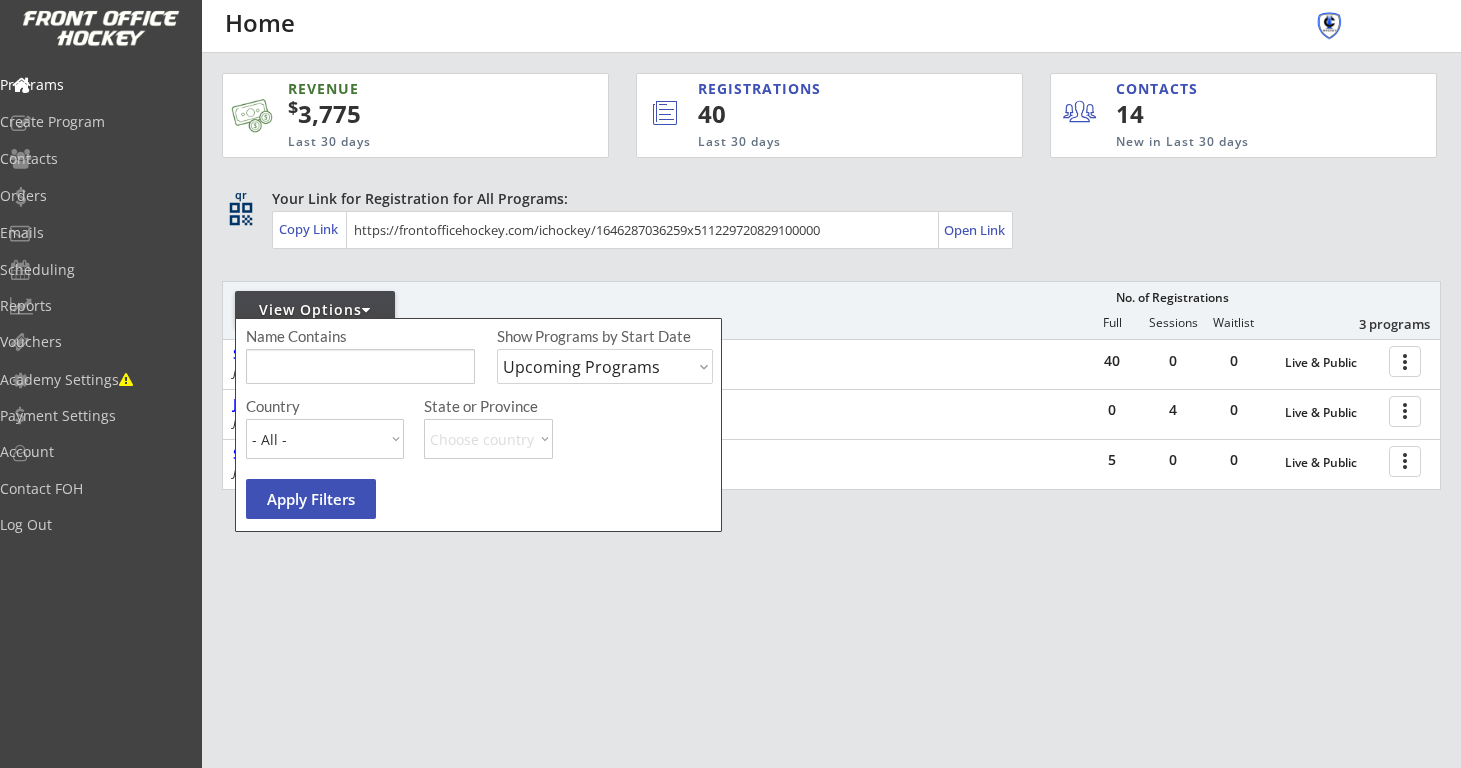 select on ""Past Programs"" 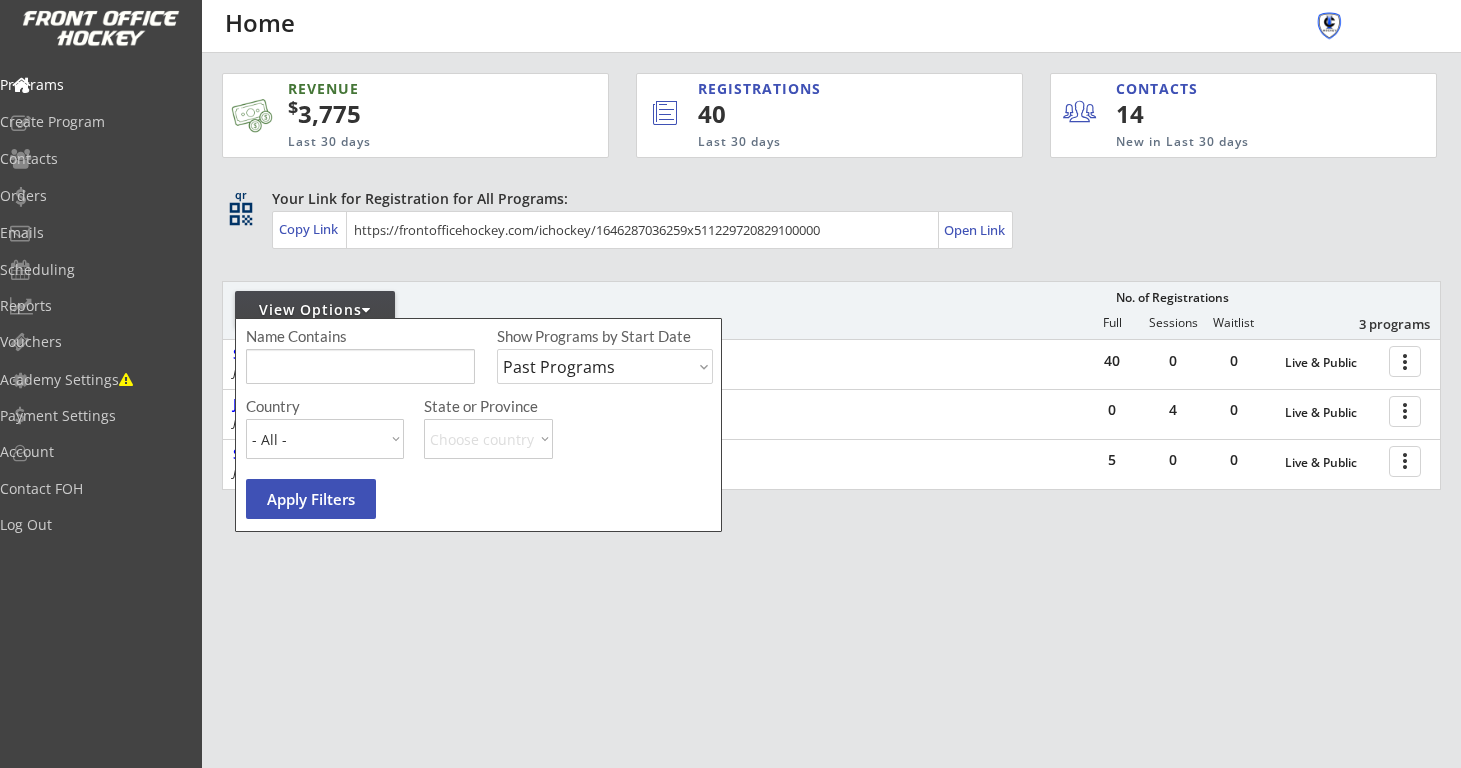 click on "Apply Filters" at bounding box center (311, 499) 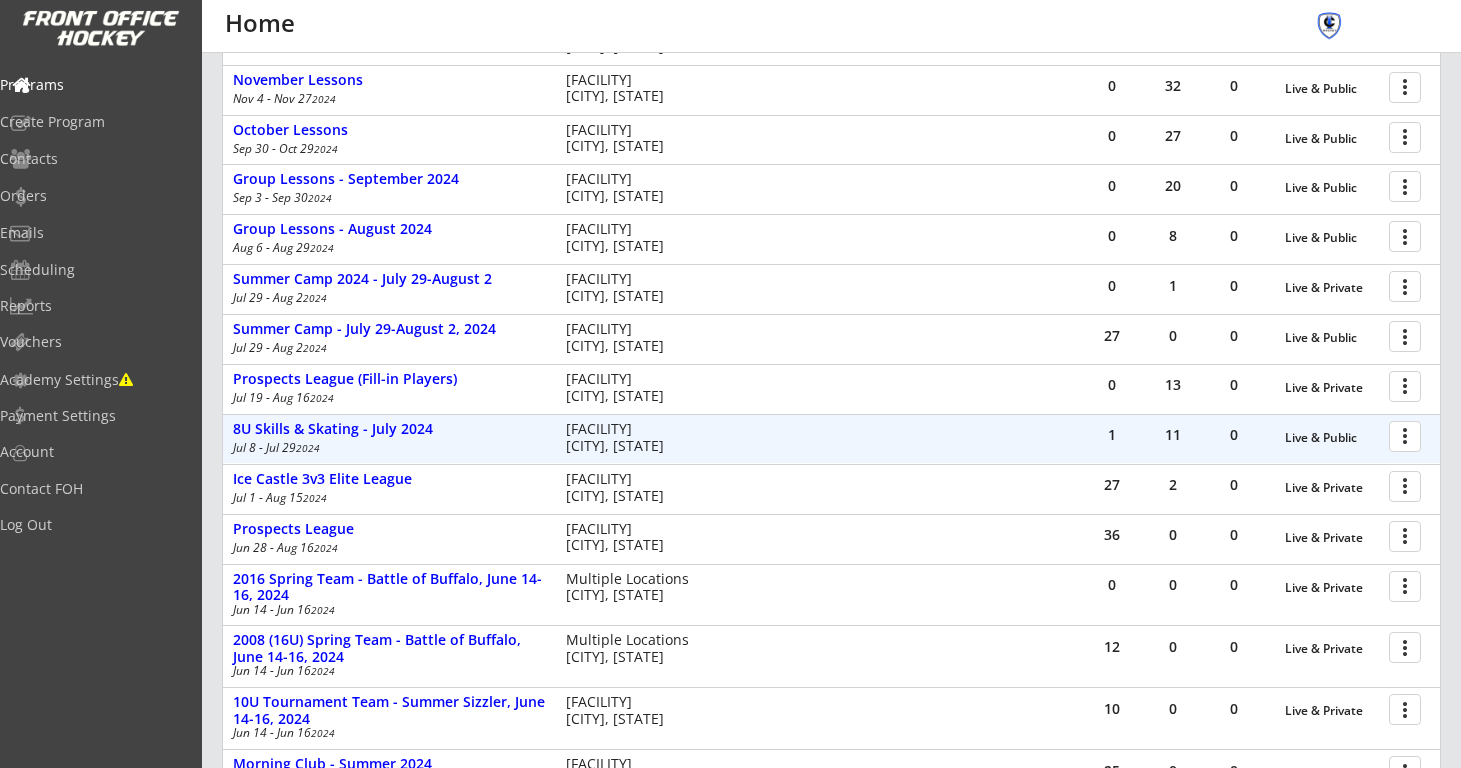 scroll, scrollTop: 2100, scrollLeft: 0, axis: vertical 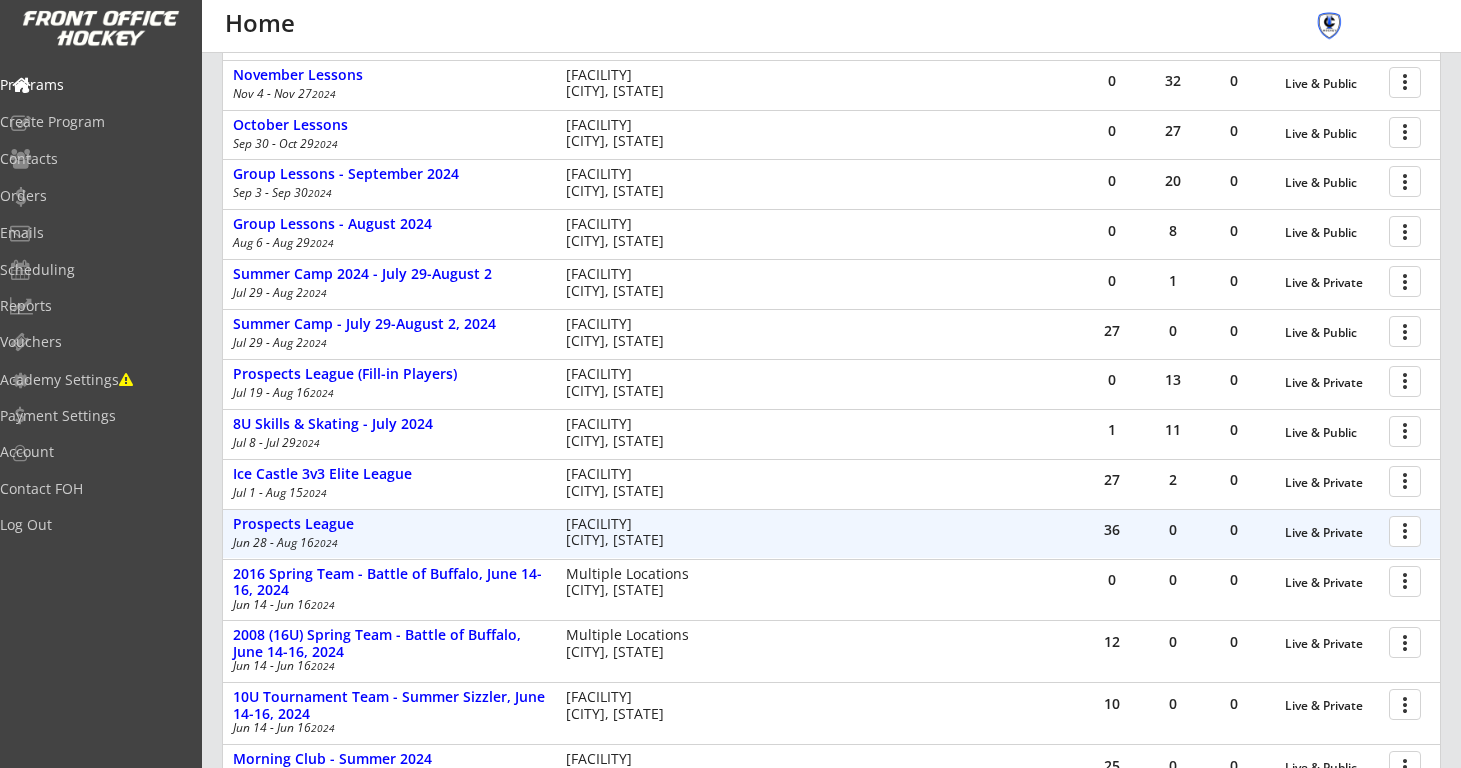 click at bounding box center (1408, 530) 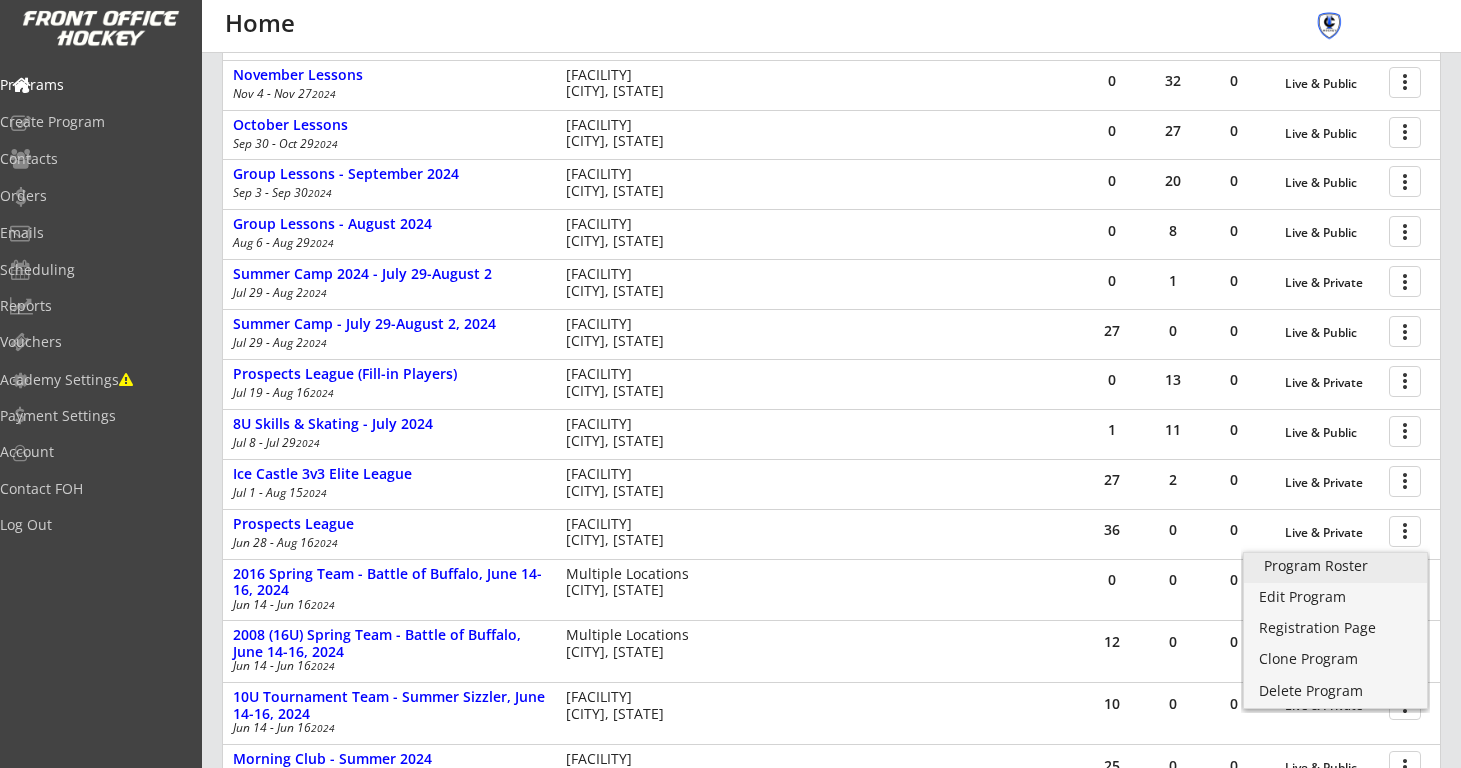 click on "Program Roster" at bounding box center [1335, 568] 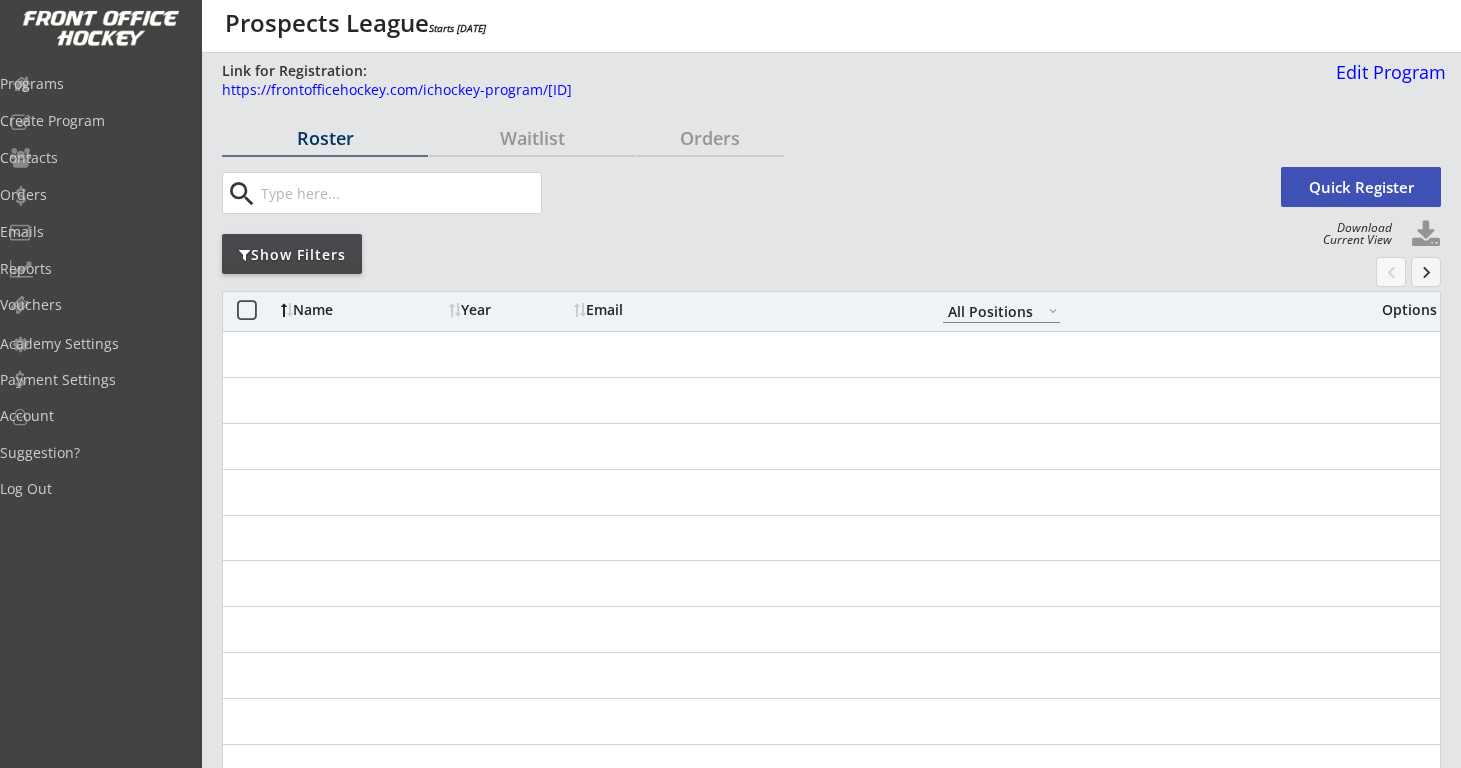 scroll, scrollTop: 0, scrollLeft: 0, axis: both 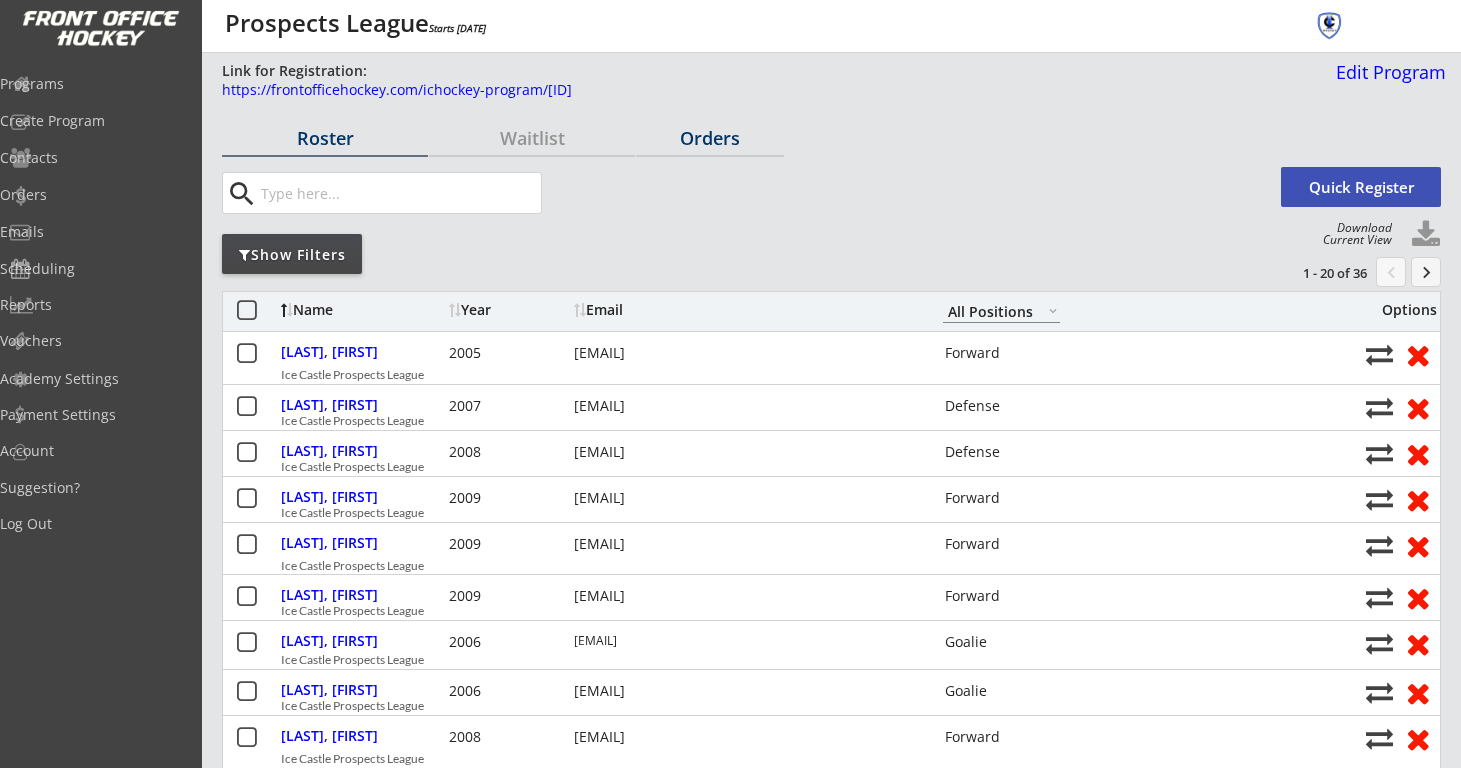 click on "Orders" at bounding box center (325, 139) 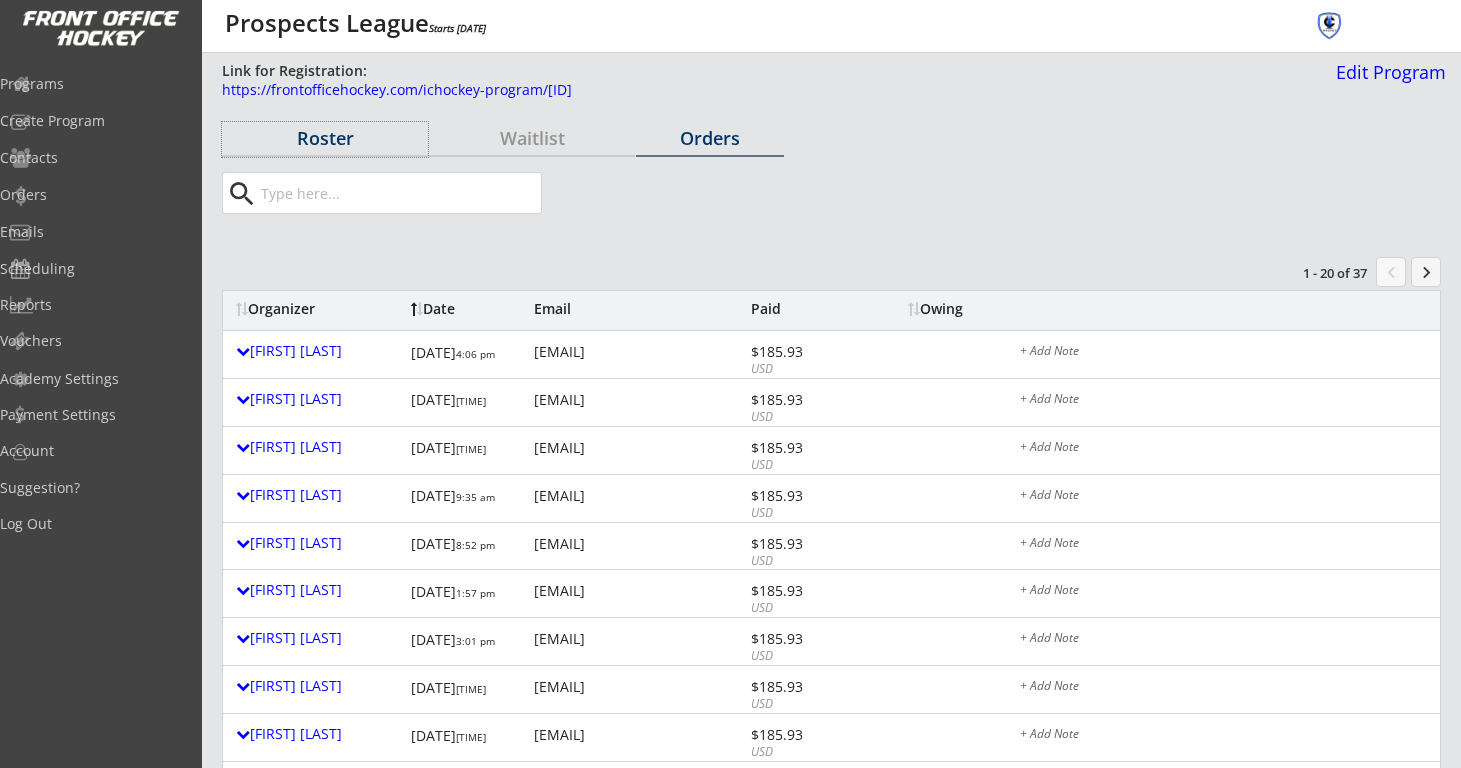 click on "Roster" at bounding box center [325, 138] 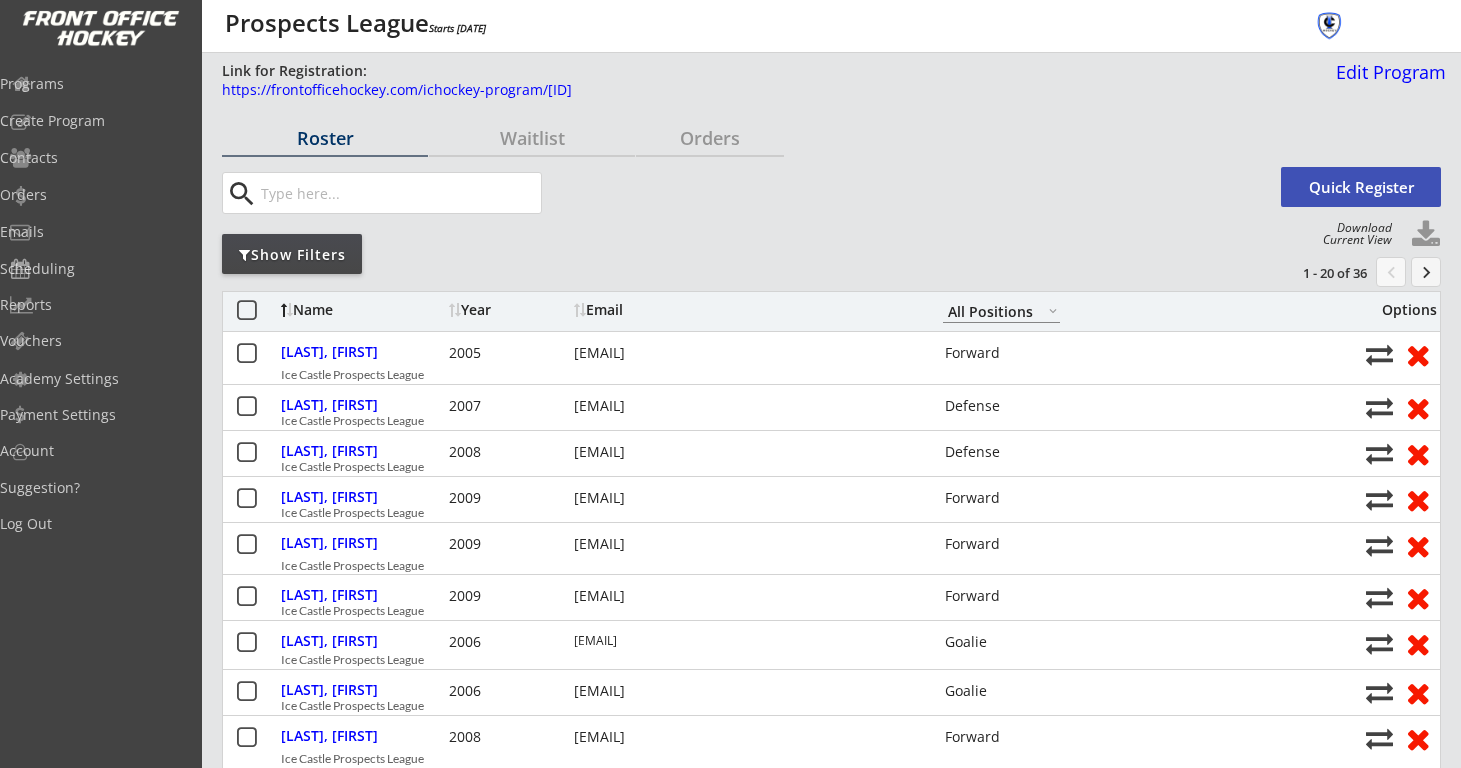 scroll, scrollTop: 0, scrollLeft: 0, axis: both 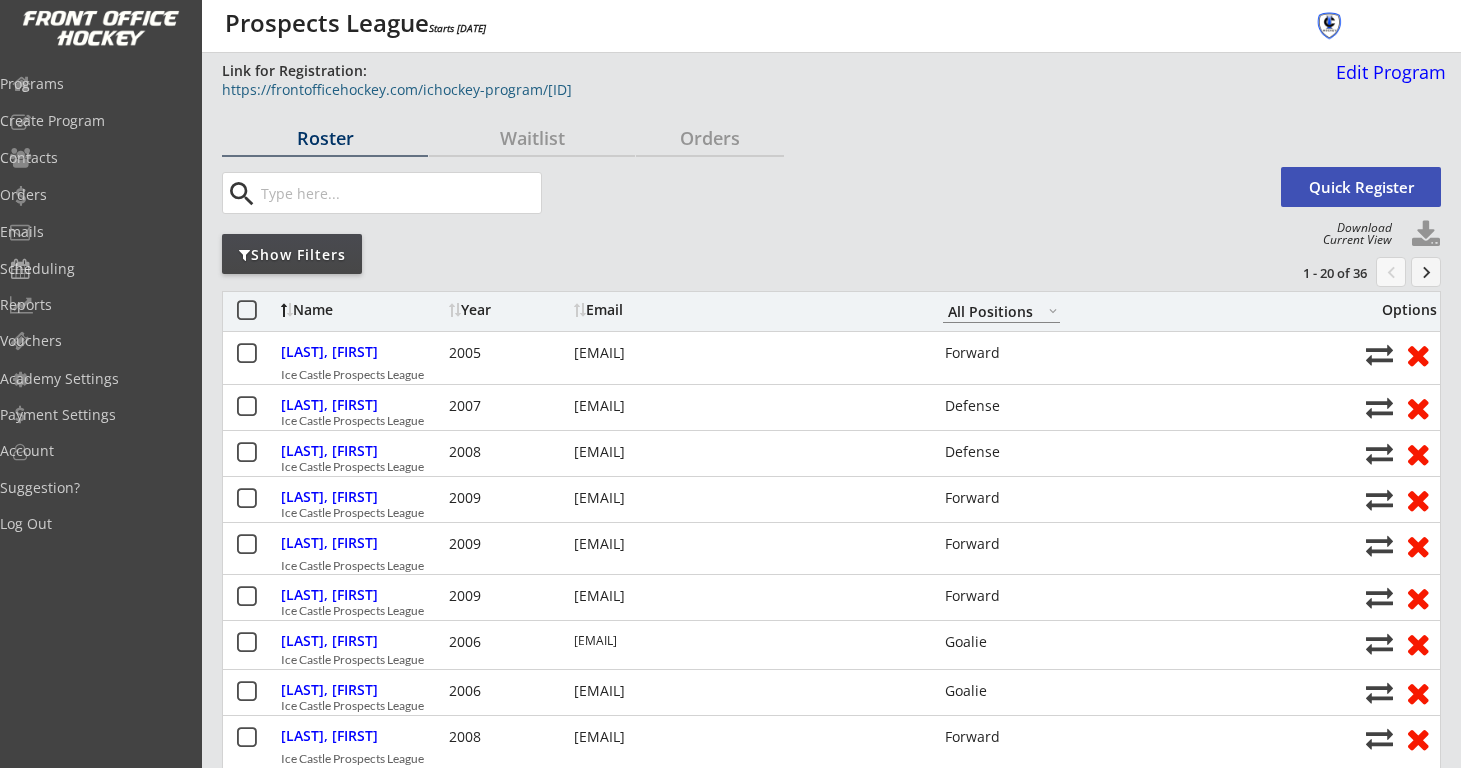 click on "https://frontofficehockey.com/ichockey-program/1718655742974x772320340866236400" at bounding box center [726, 90] 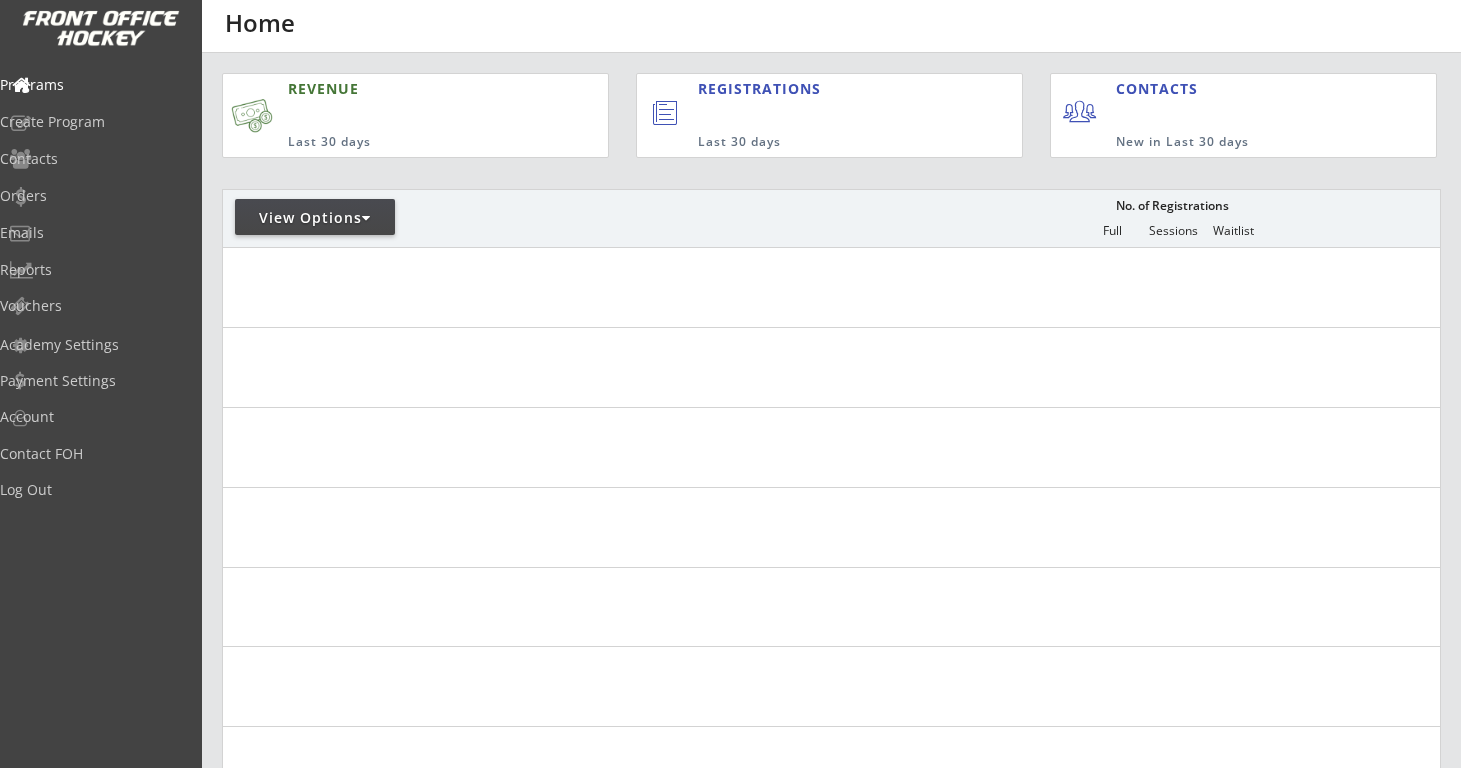 scroll, scrollTop: 558, scrollLeft: 0, axis: vertical 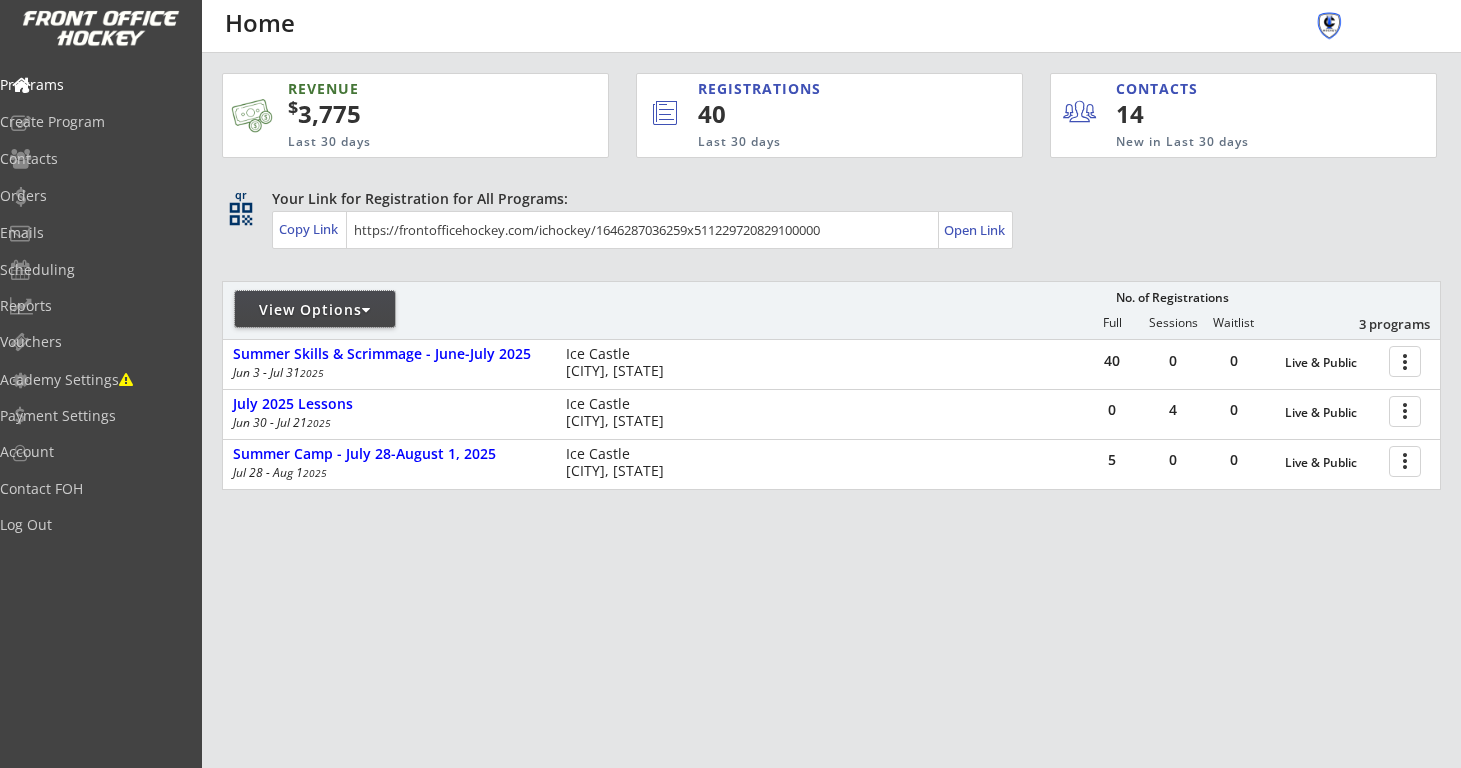 click on "View Options" at bounding box center [315, 310] 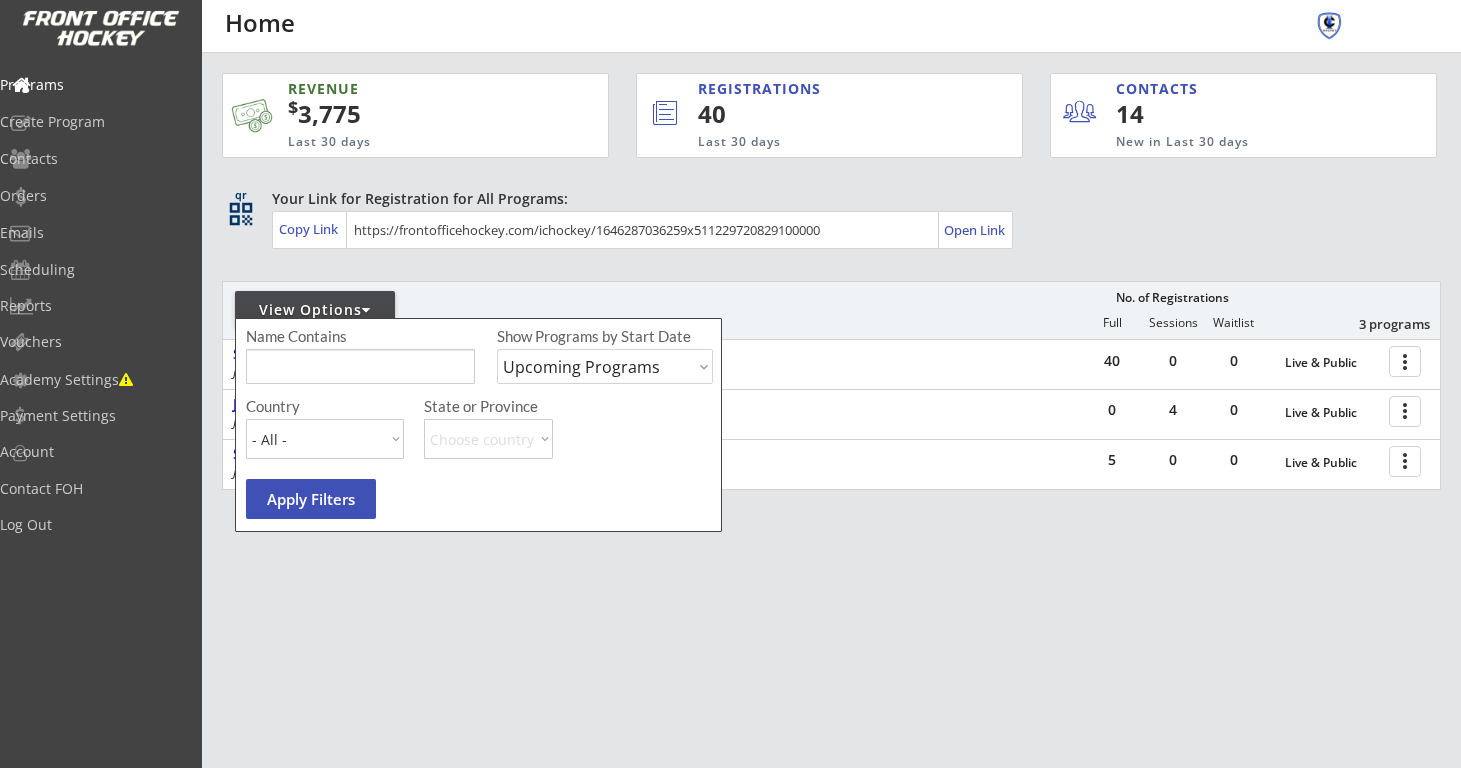 select on ""Past Programs"" 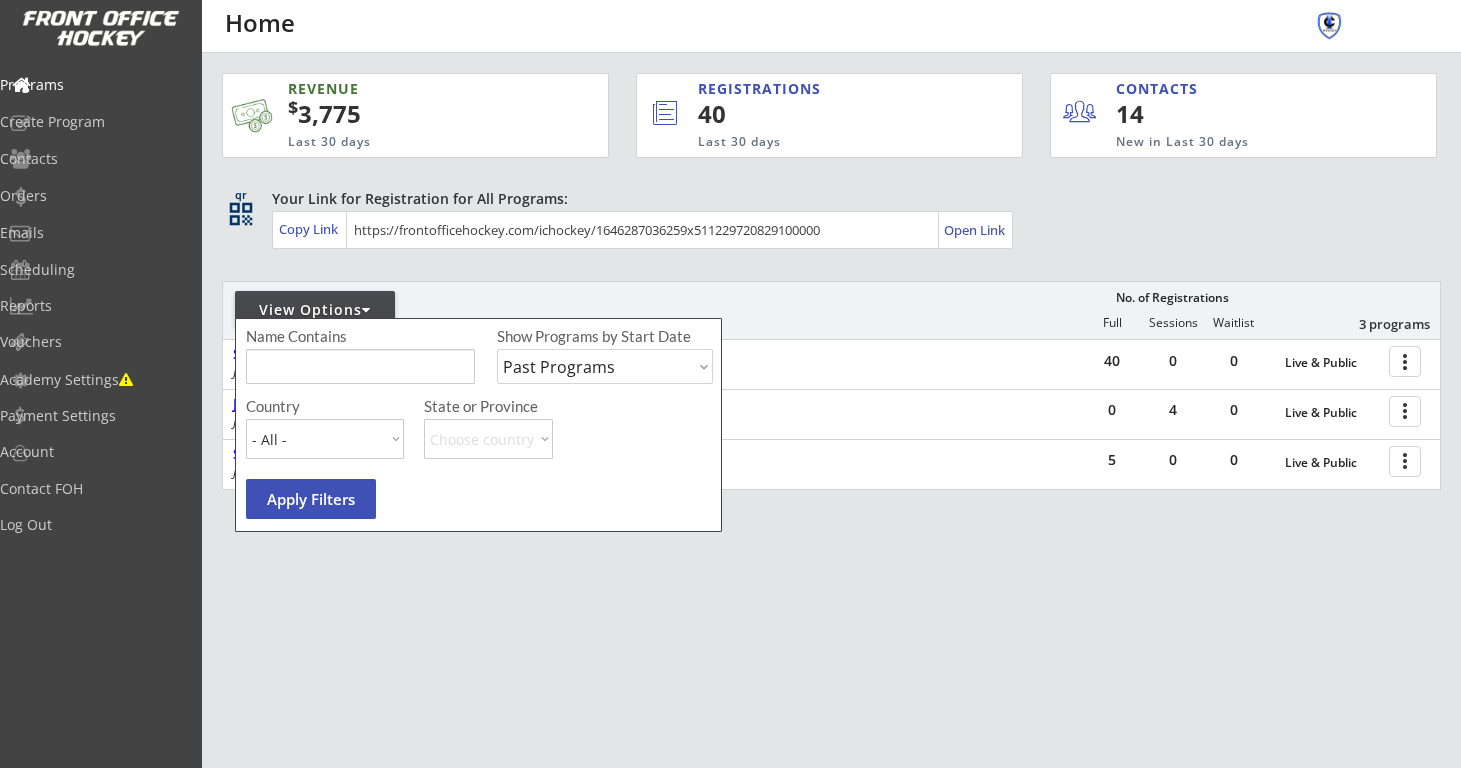 click on "Apply Filters" at bounding box center [311, 499] 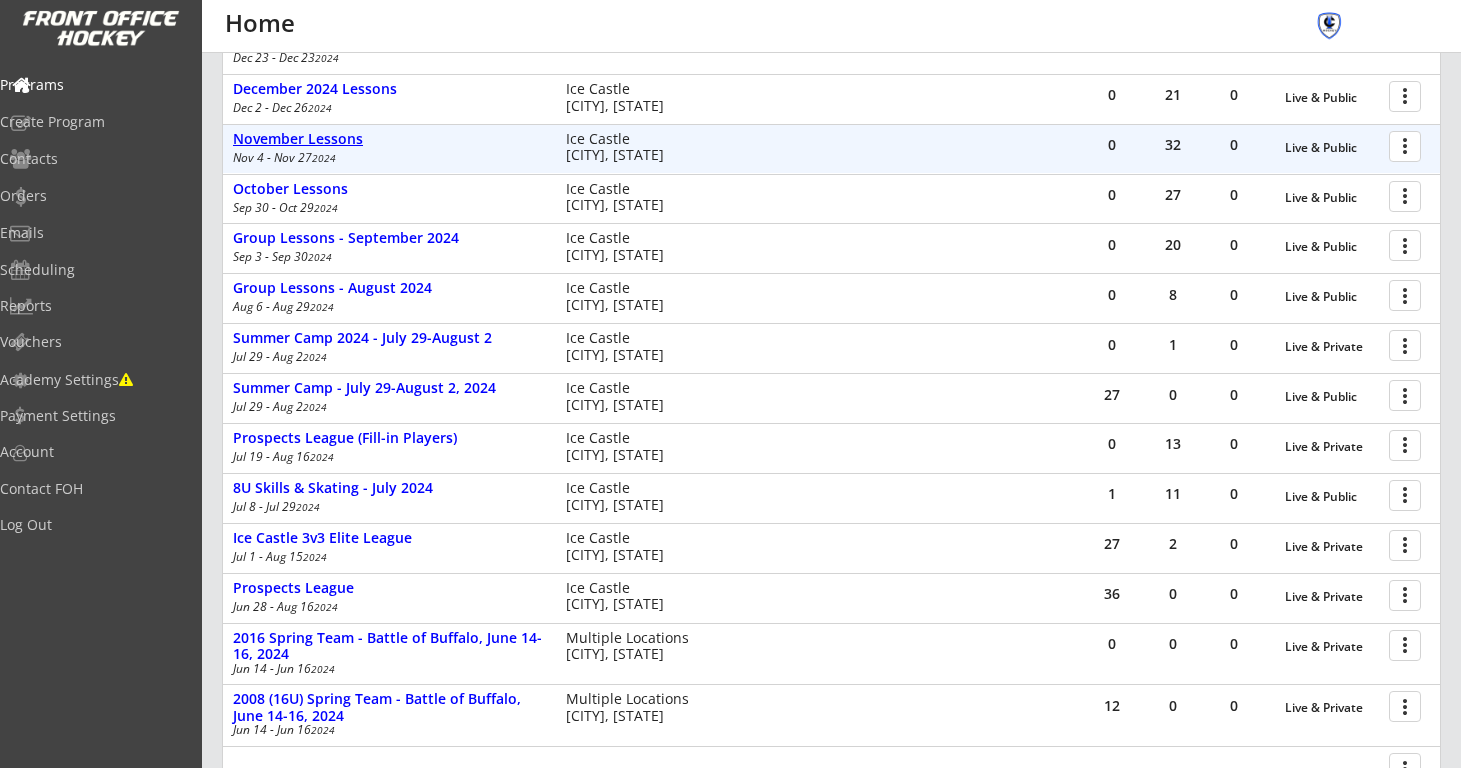 scroll, scrollTop: 2037, scrollLeft: 0, axis: vertical 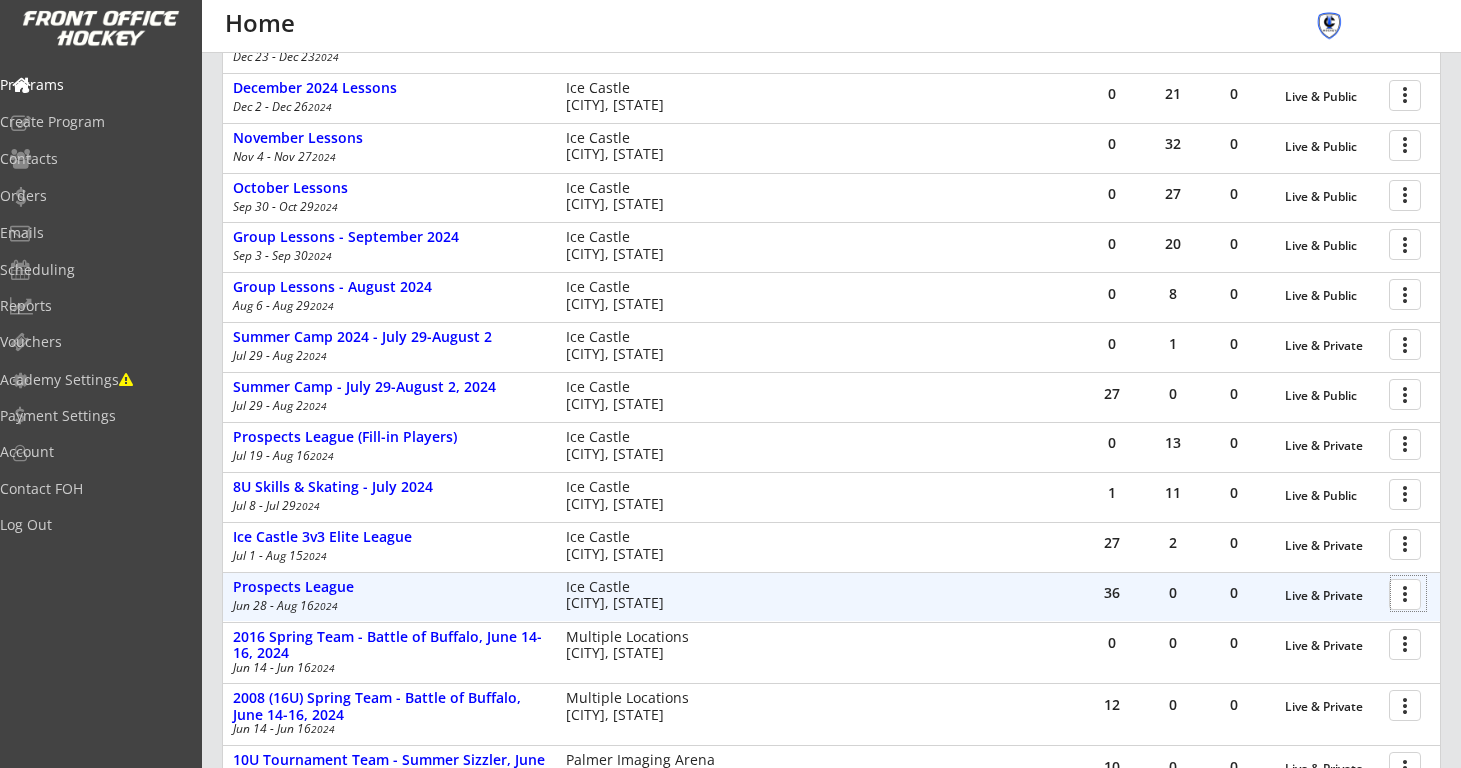 click at bounding box center [1408, 593] 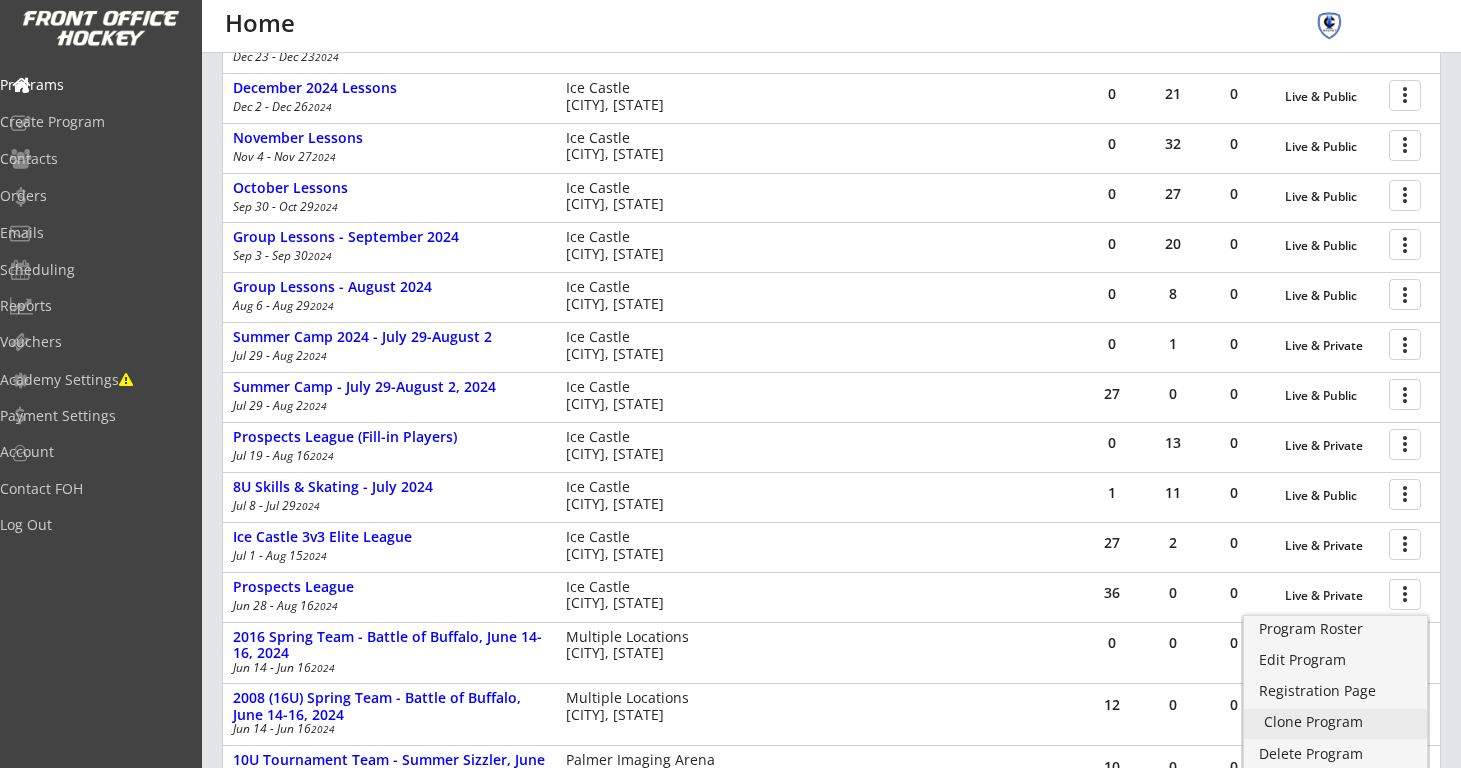 click on "Clone Program" at bounding box center [1335, 722] 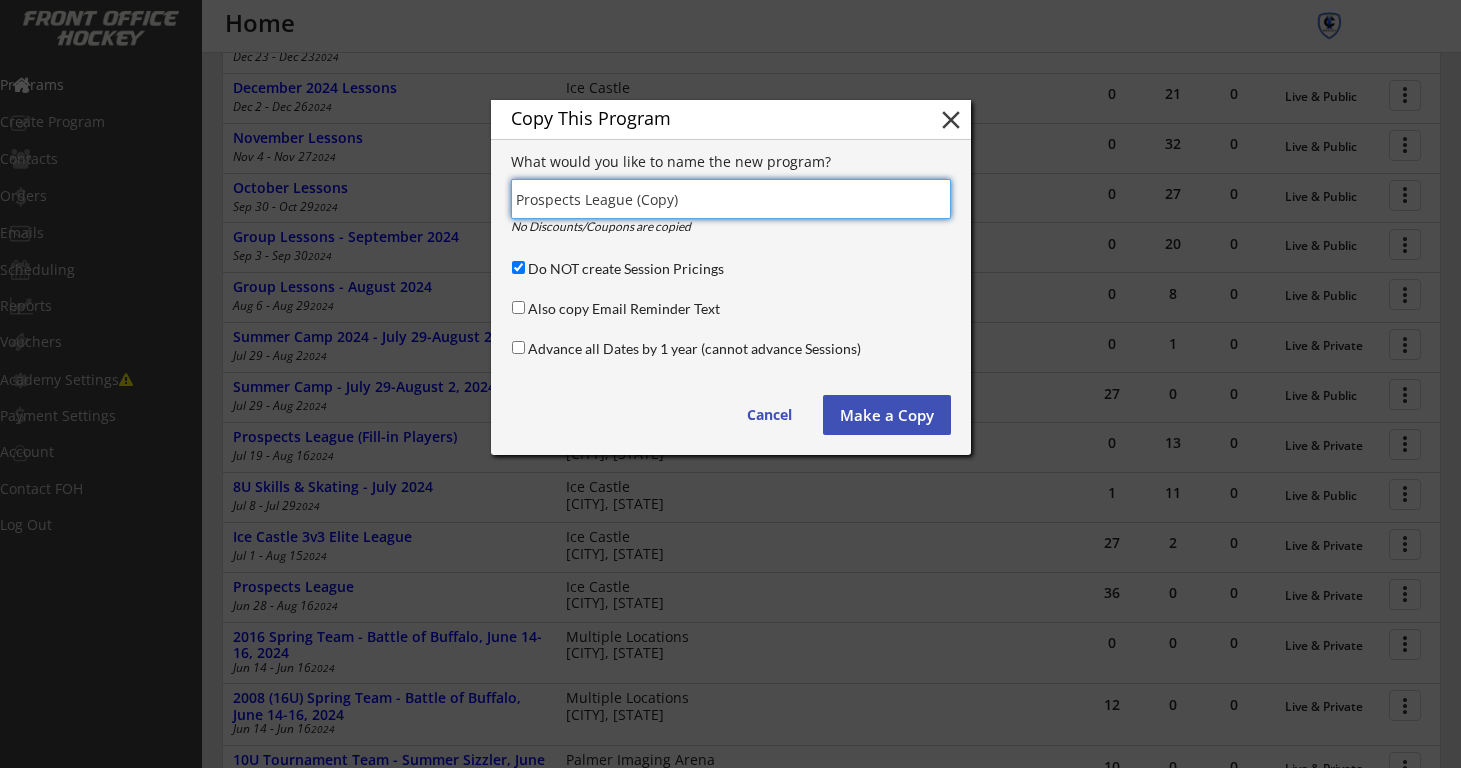 drag, startPoint x: 701, startPoint y: 203, endPoint x: 633, endPoint y: 202, distance: 68.007355 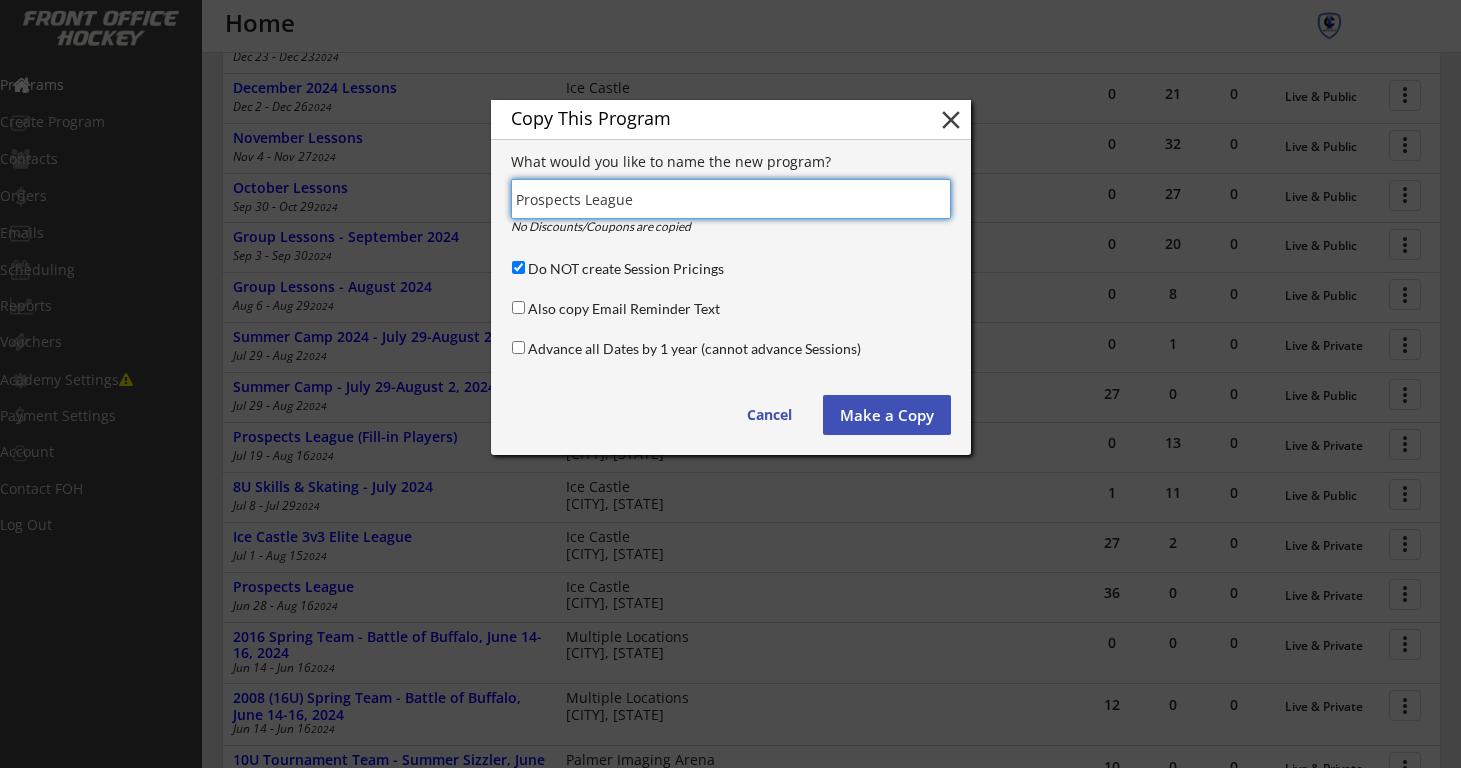 type on "Prospects League" 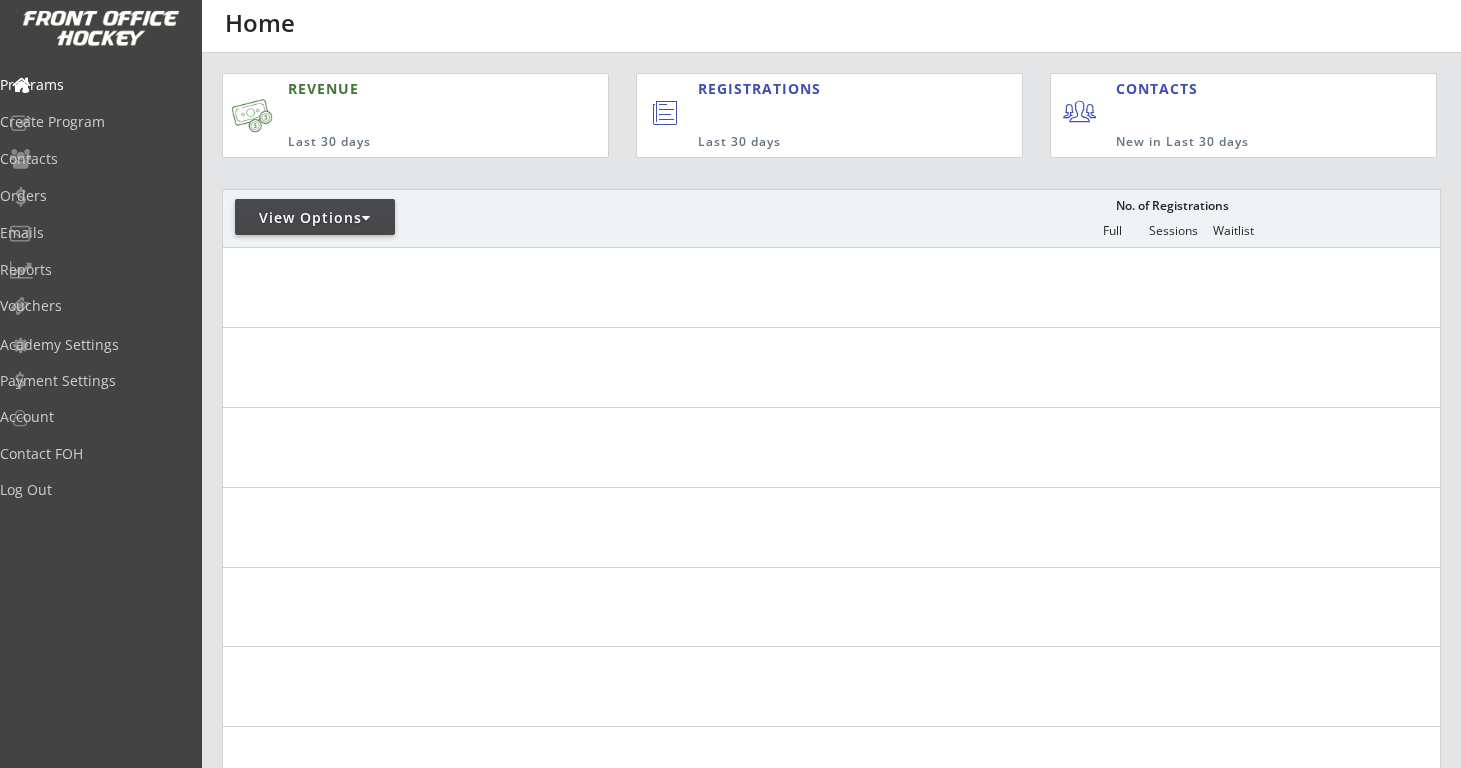 scroll, scrollTop: 0, scrollLeft: 0, axis: both 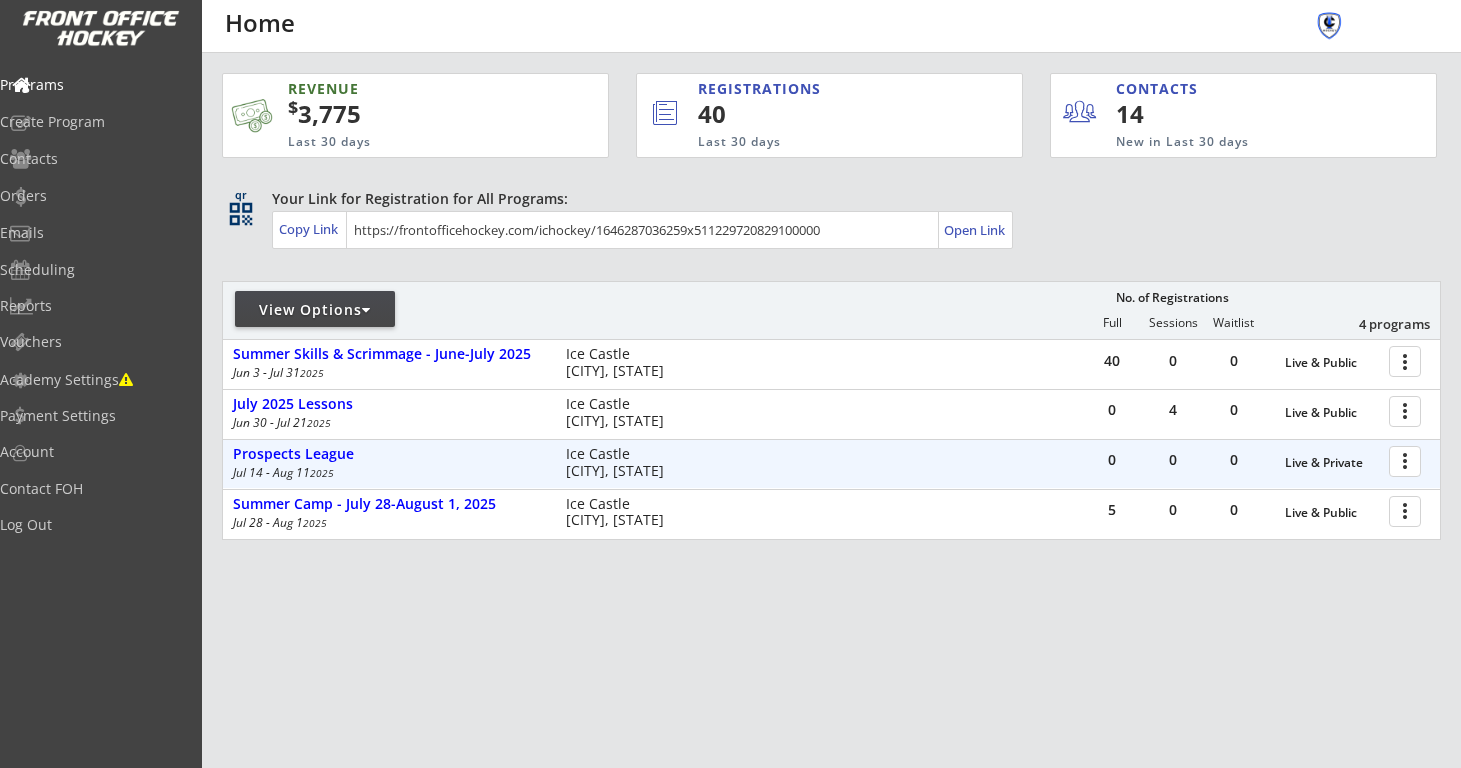click at bounding box center (1408, 460) 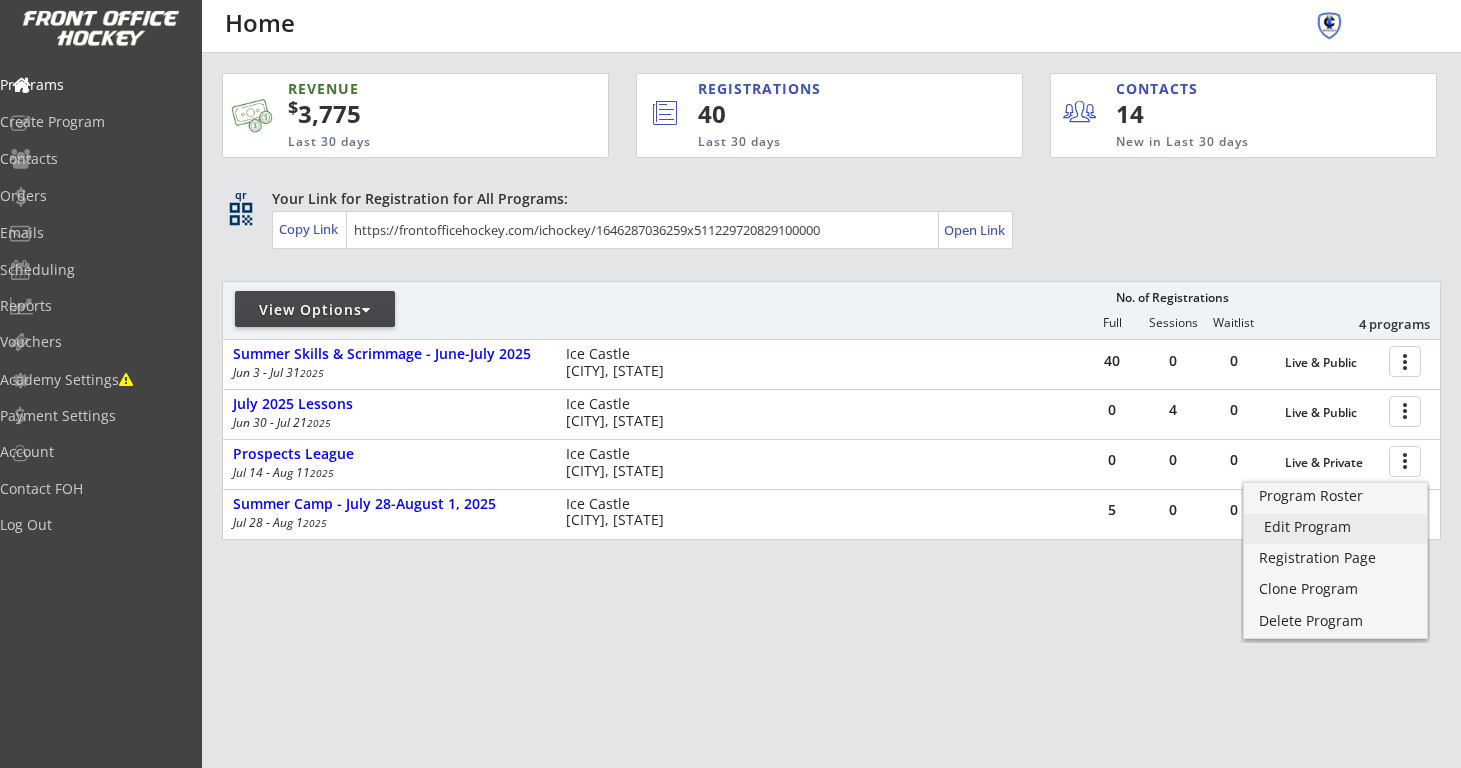 click on "Edit Program" at bounding box center (1335, 527) 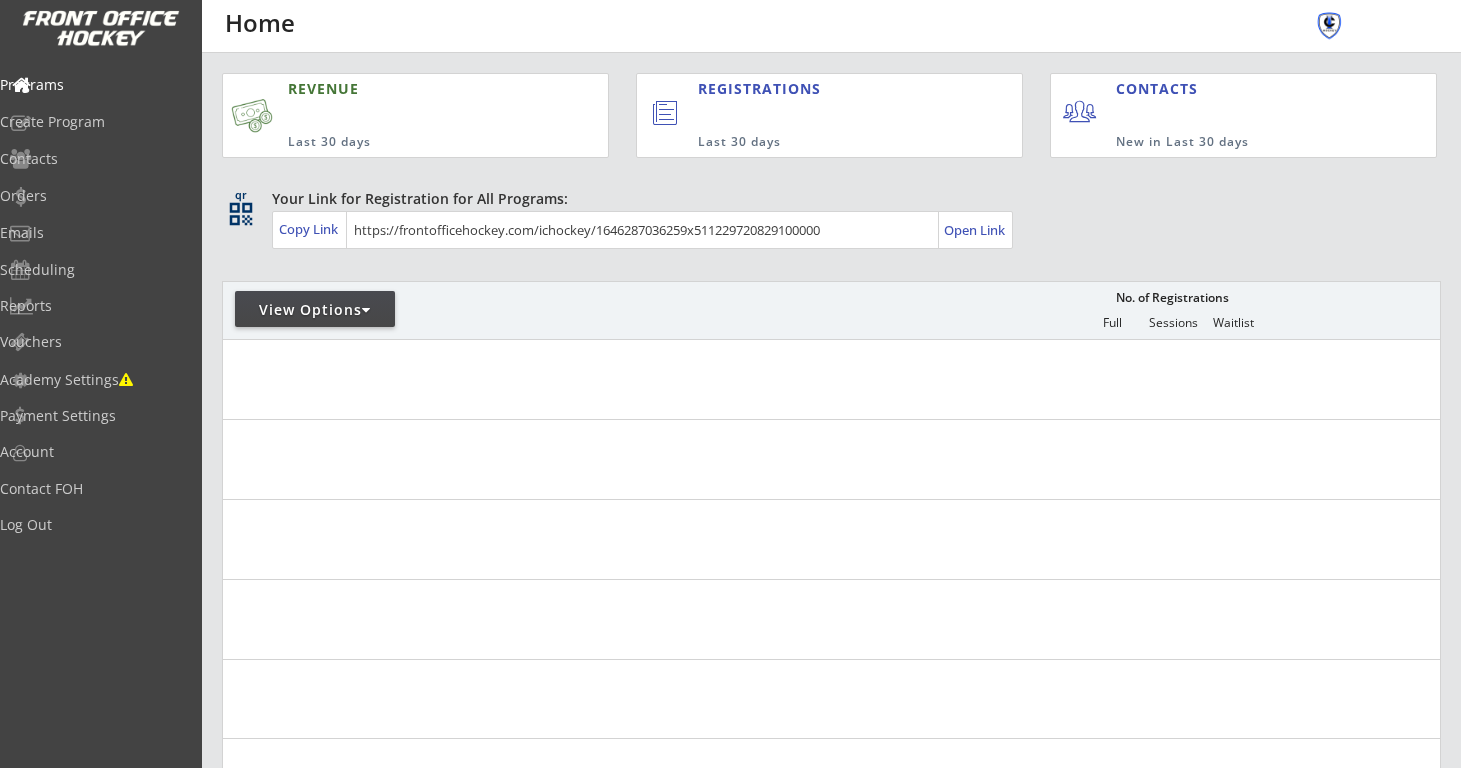scroll, scrollTop: 0, scrollLeft: 0, axis: both 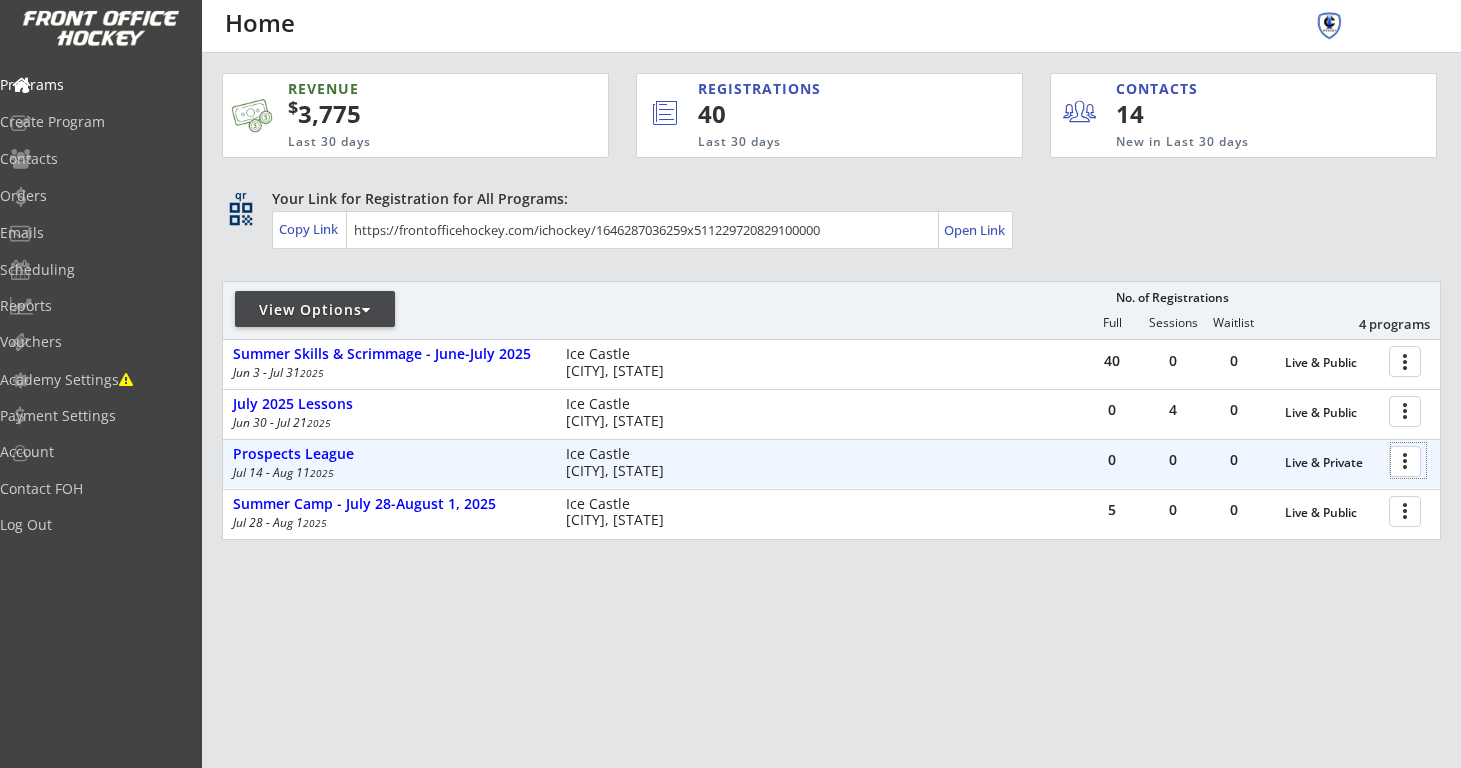 click at bounding box center (1408, 460) 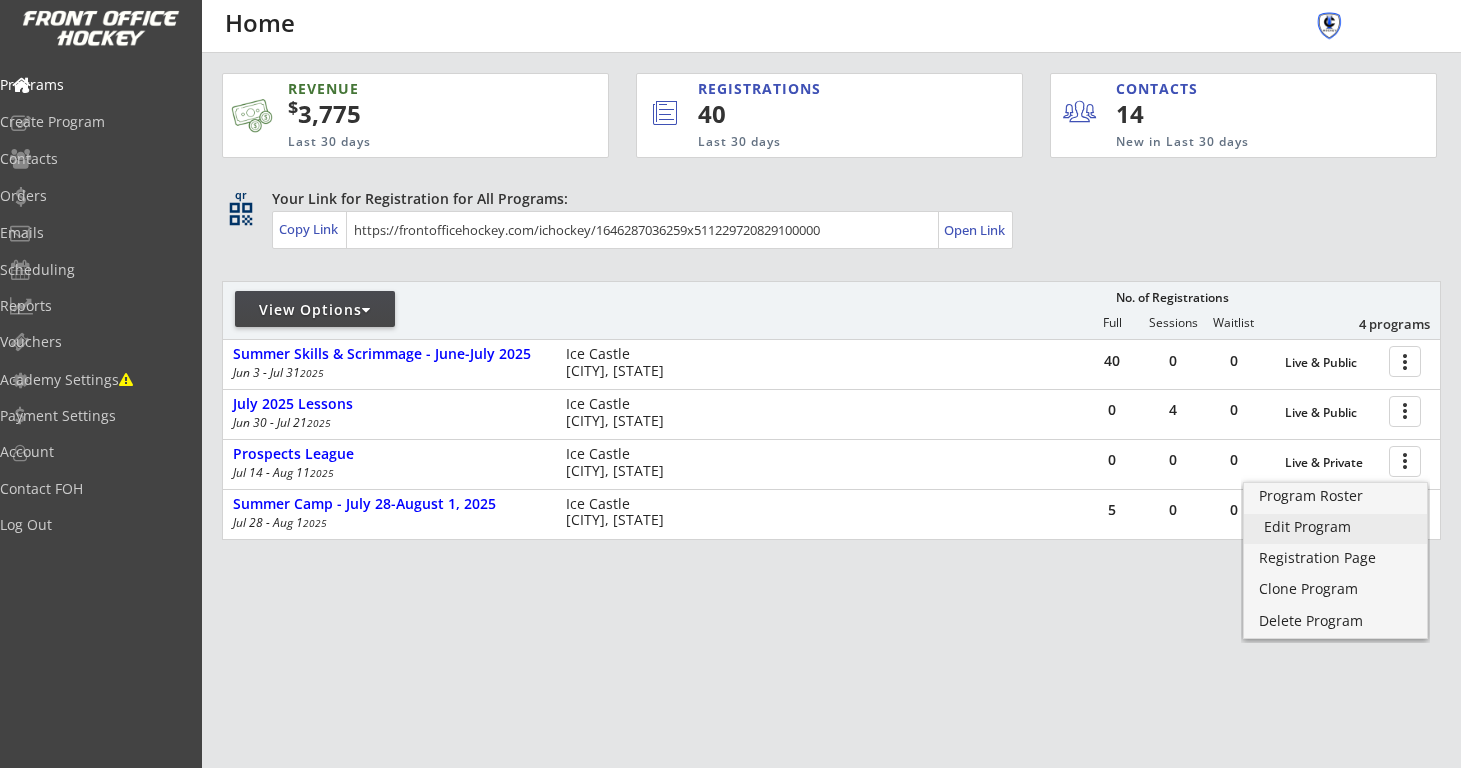 click on "Edit Program" at bounding box center (1335, 527) 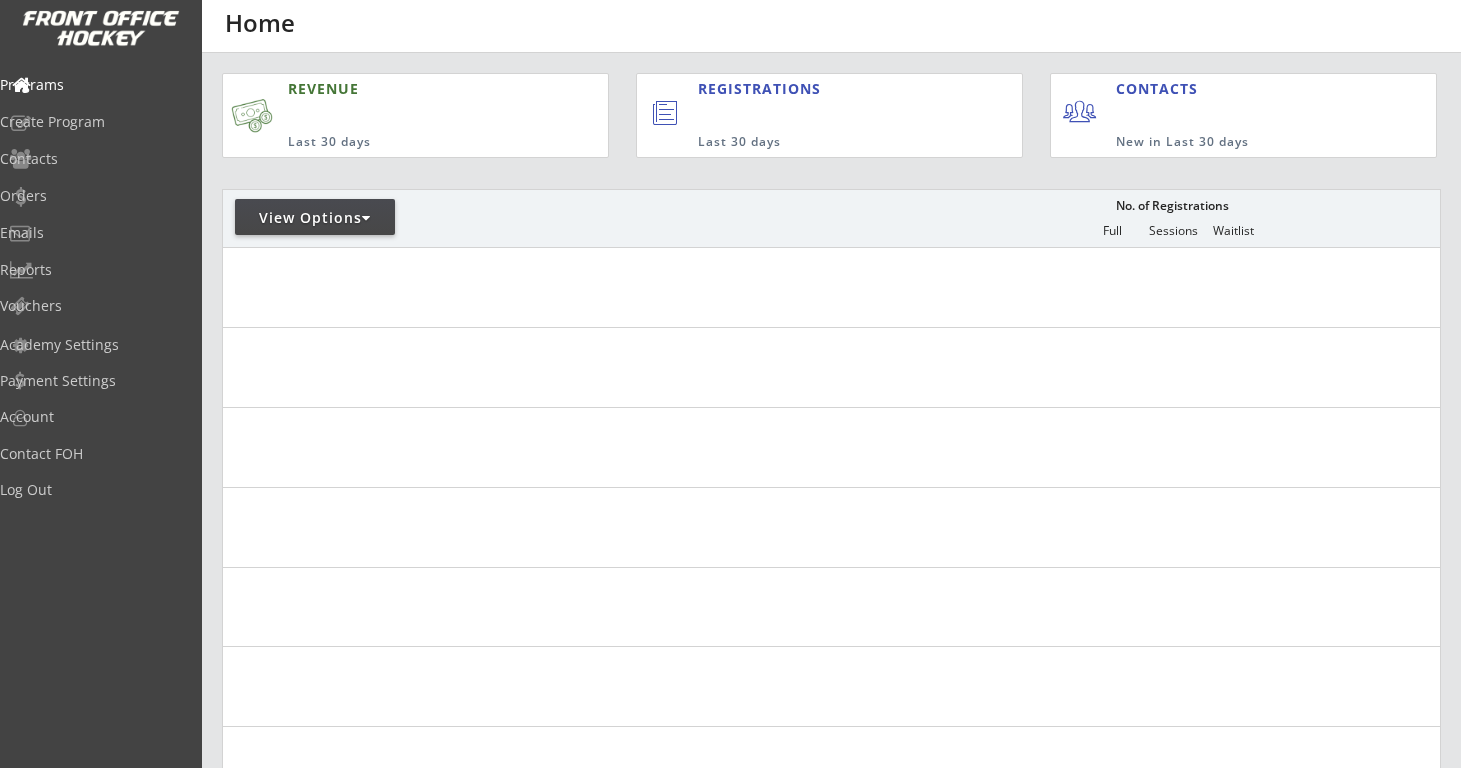 scroll, scrollTop: 0, scrollLeft: 0, axis: both 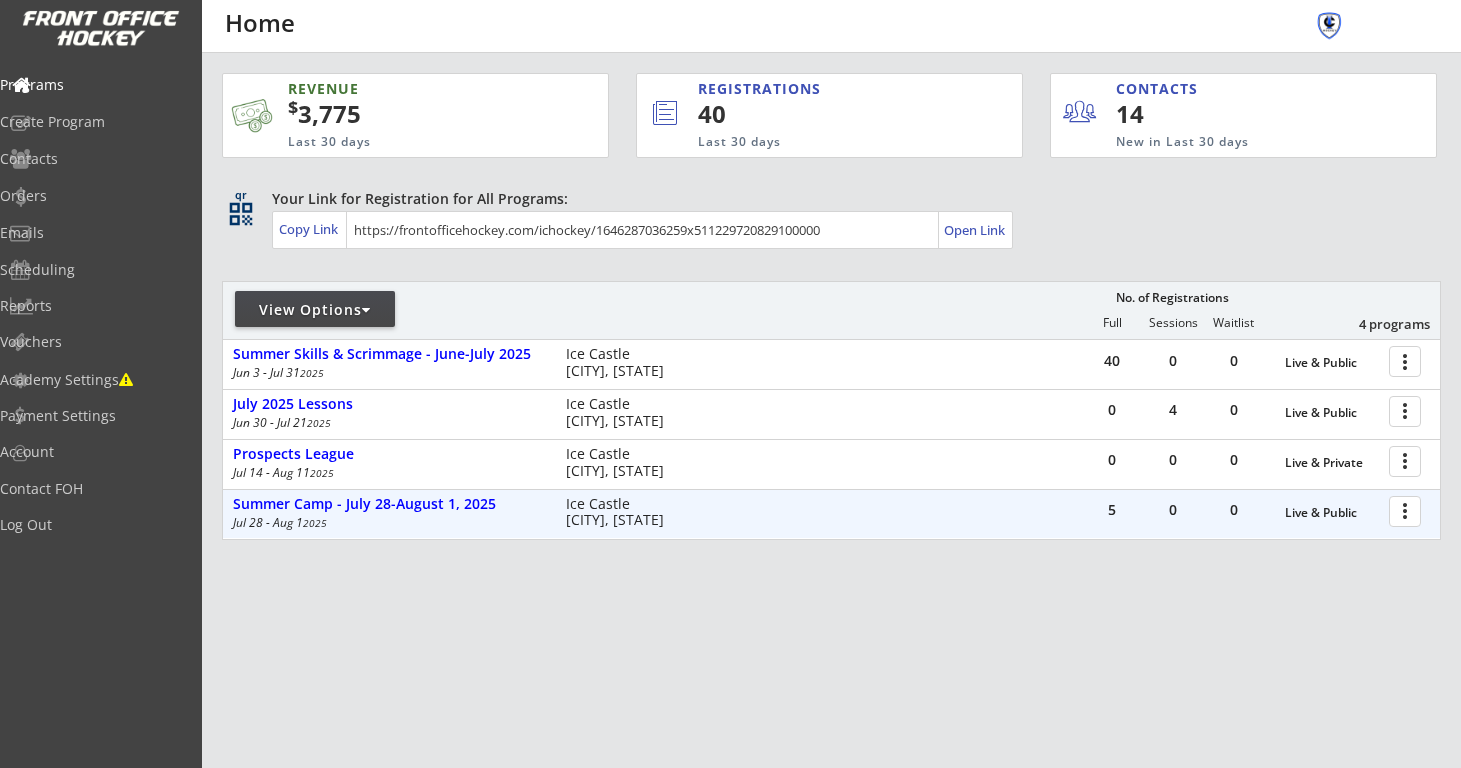 click at bounding box center (1408, 460) 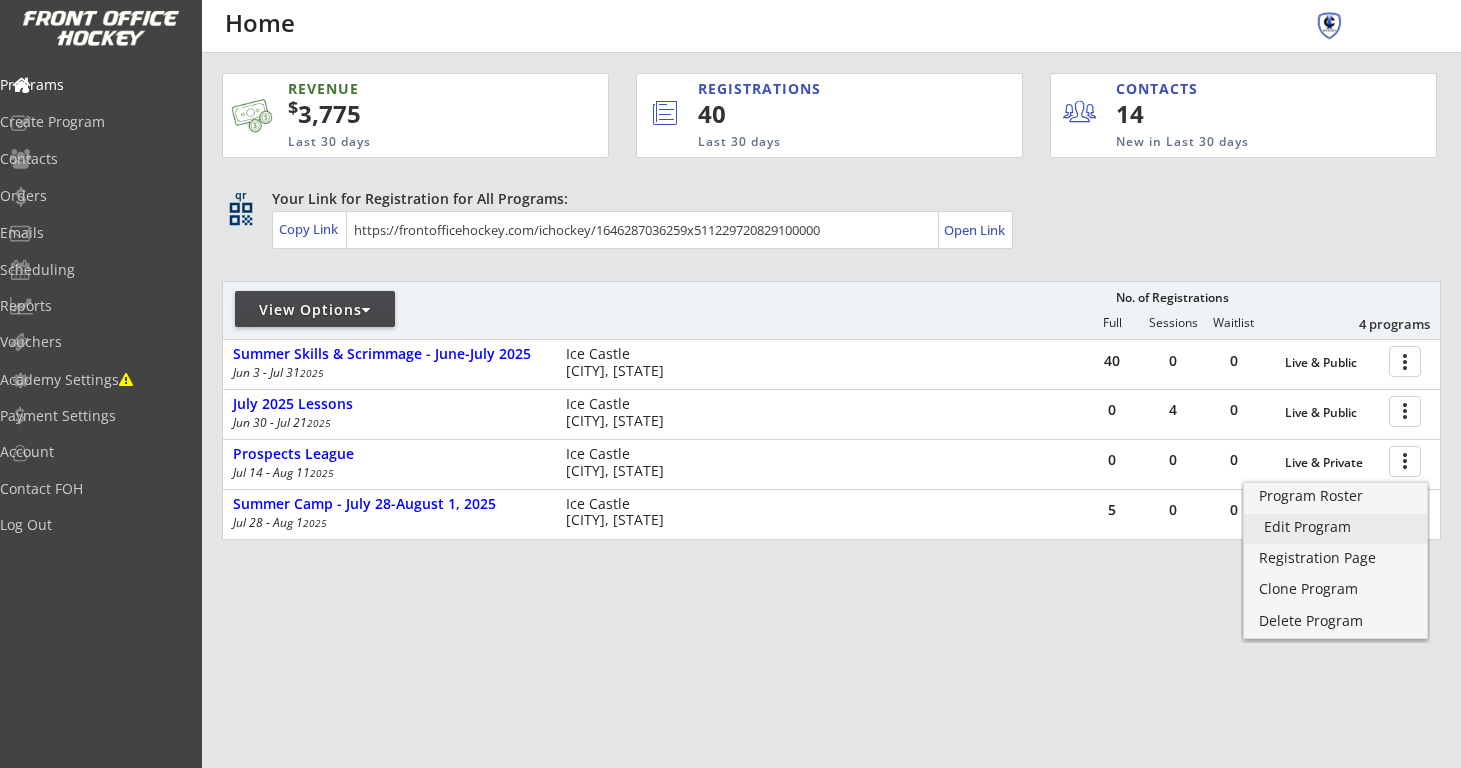 click on "Edit Program" at bounding box center (1335, 527) 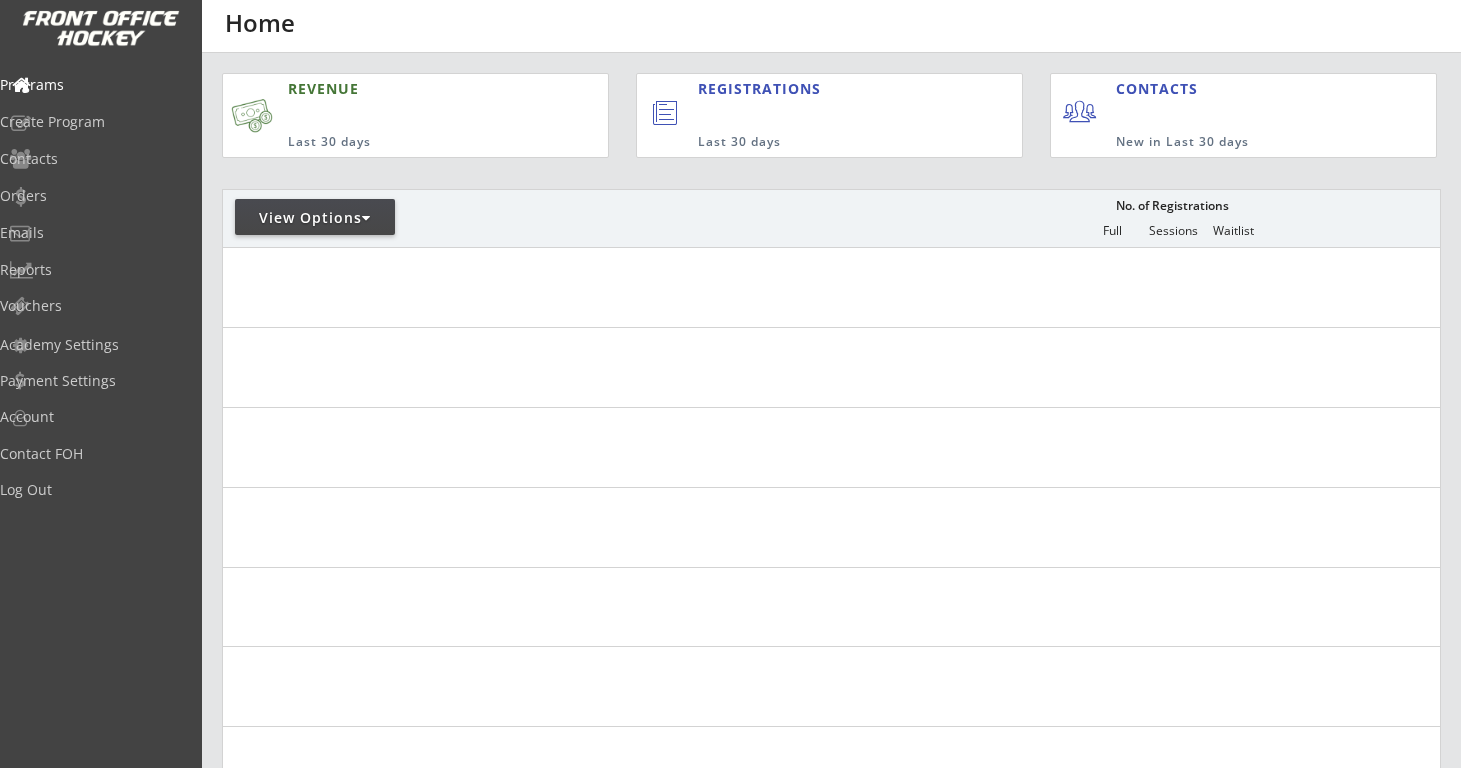 scroll, scrollTop: 0, scrollLeft: 0, axis: both 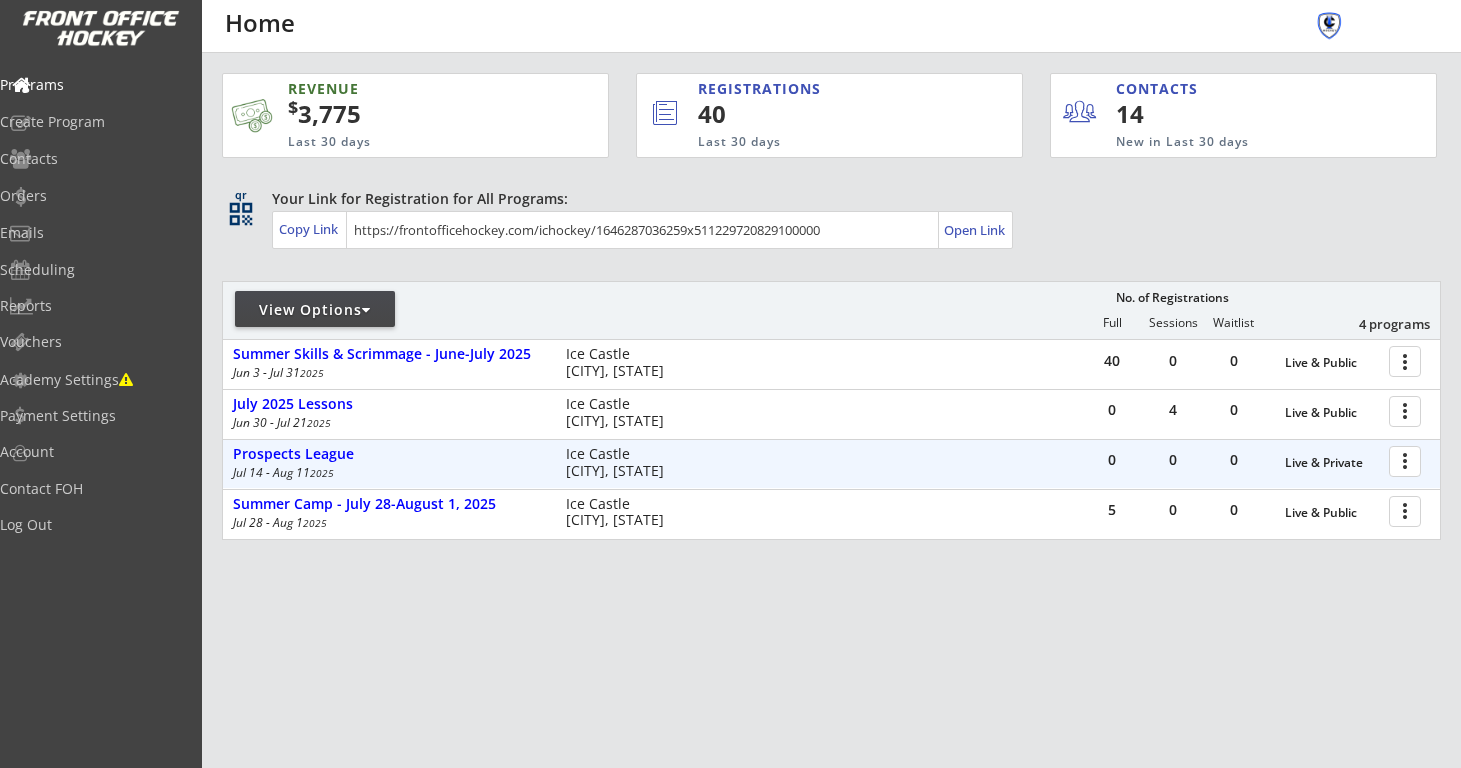 click at bounding box center (1408, 460) 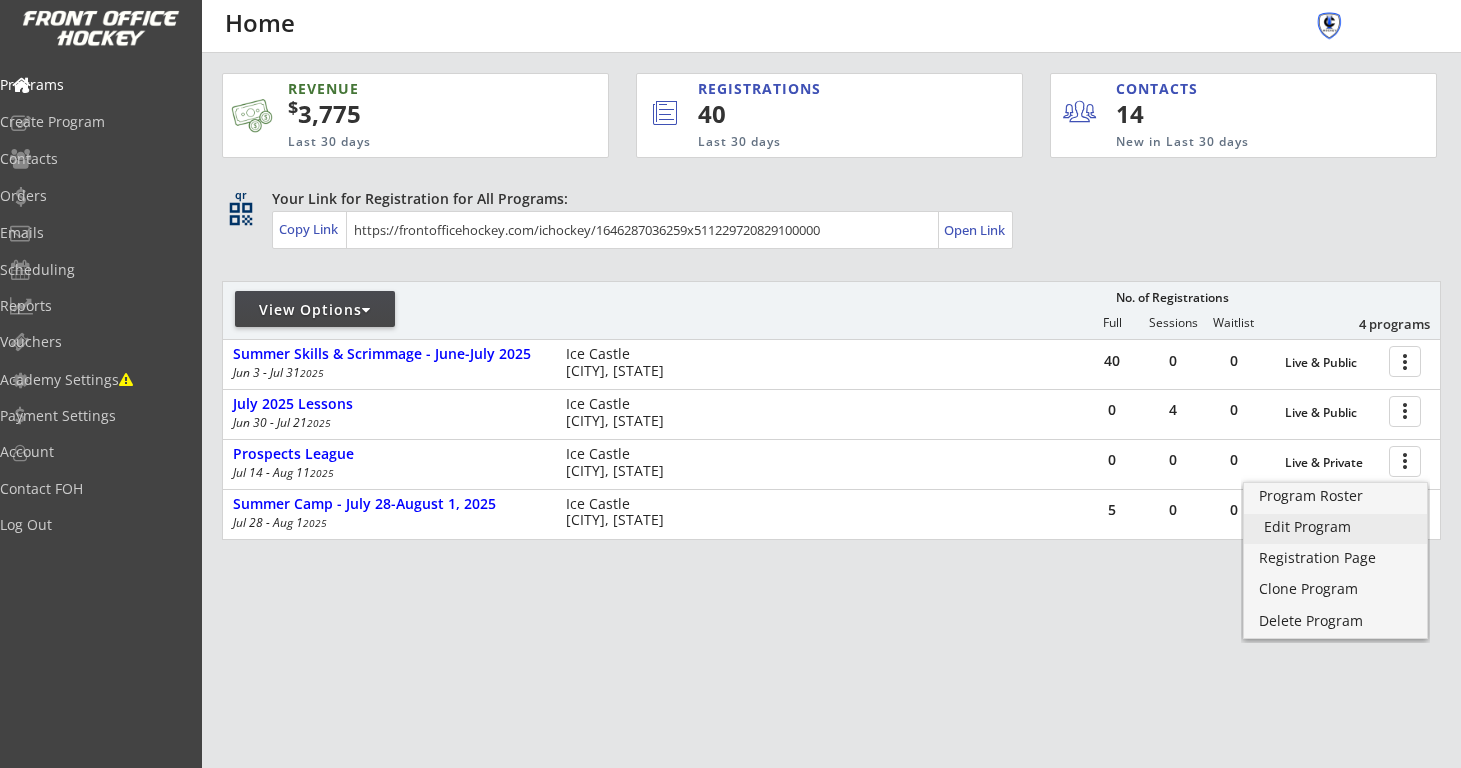 click on "Edit Program" at bounding box center (1335, 527) 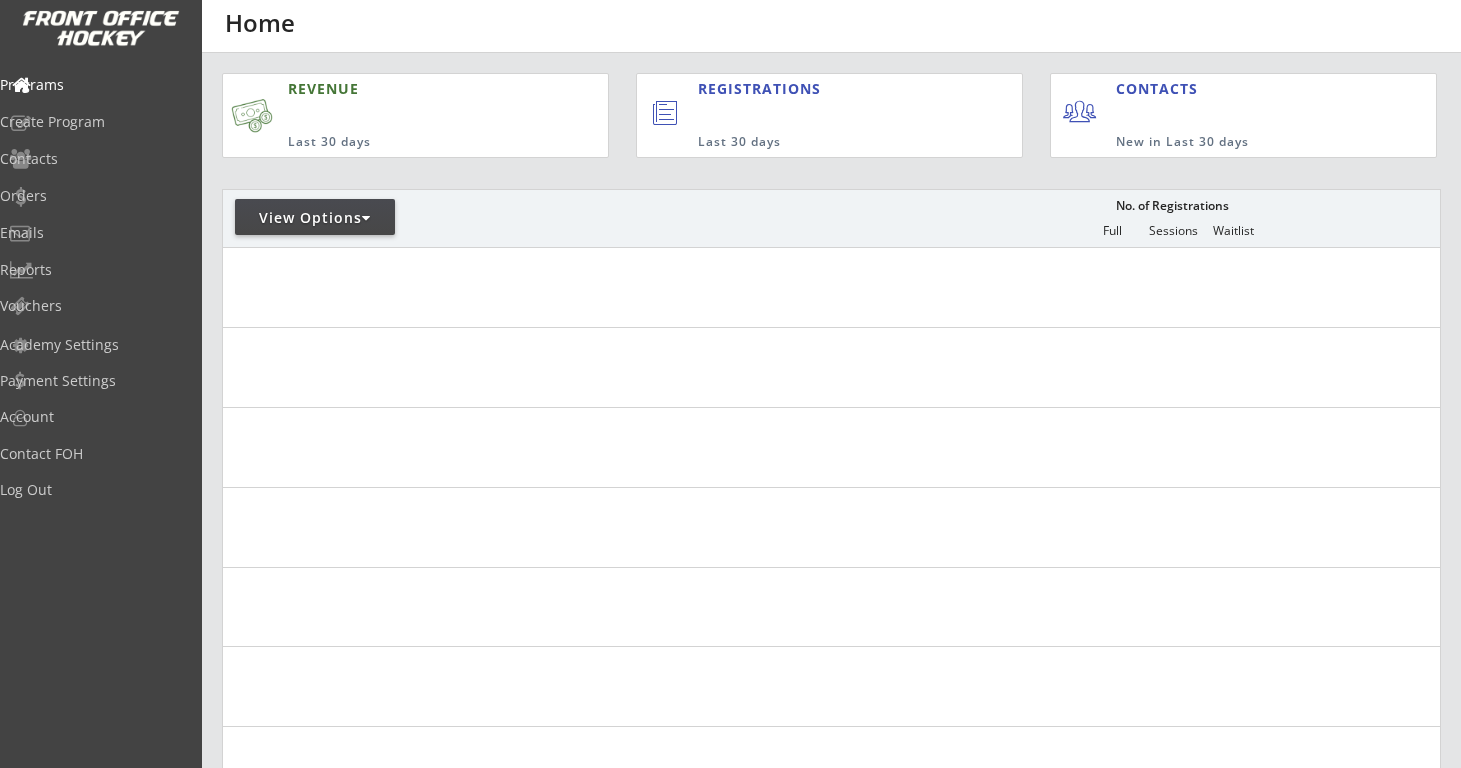 scroll, scrollTop: 0, scrollLeft: 0, axis: both 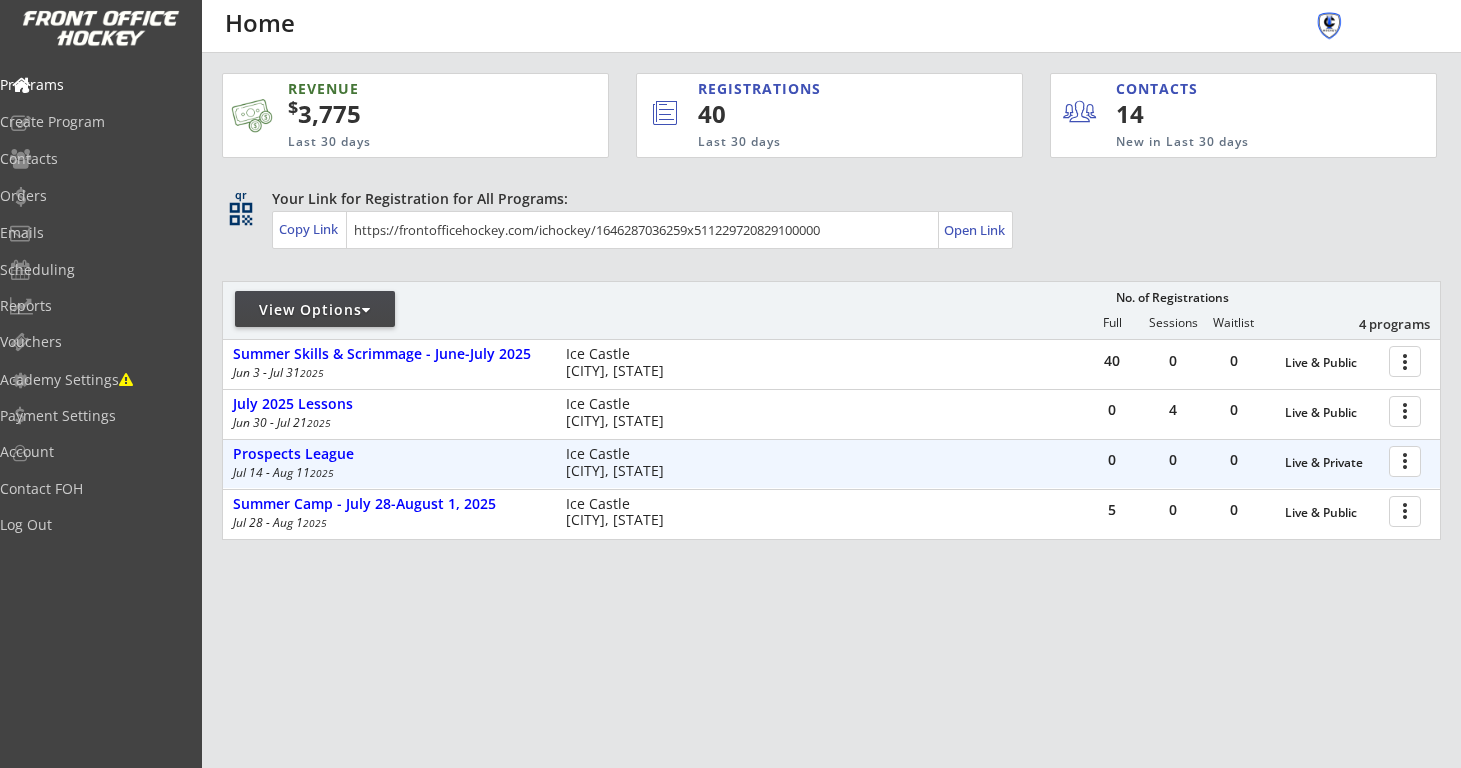 click at bounding box center [1408, 460] 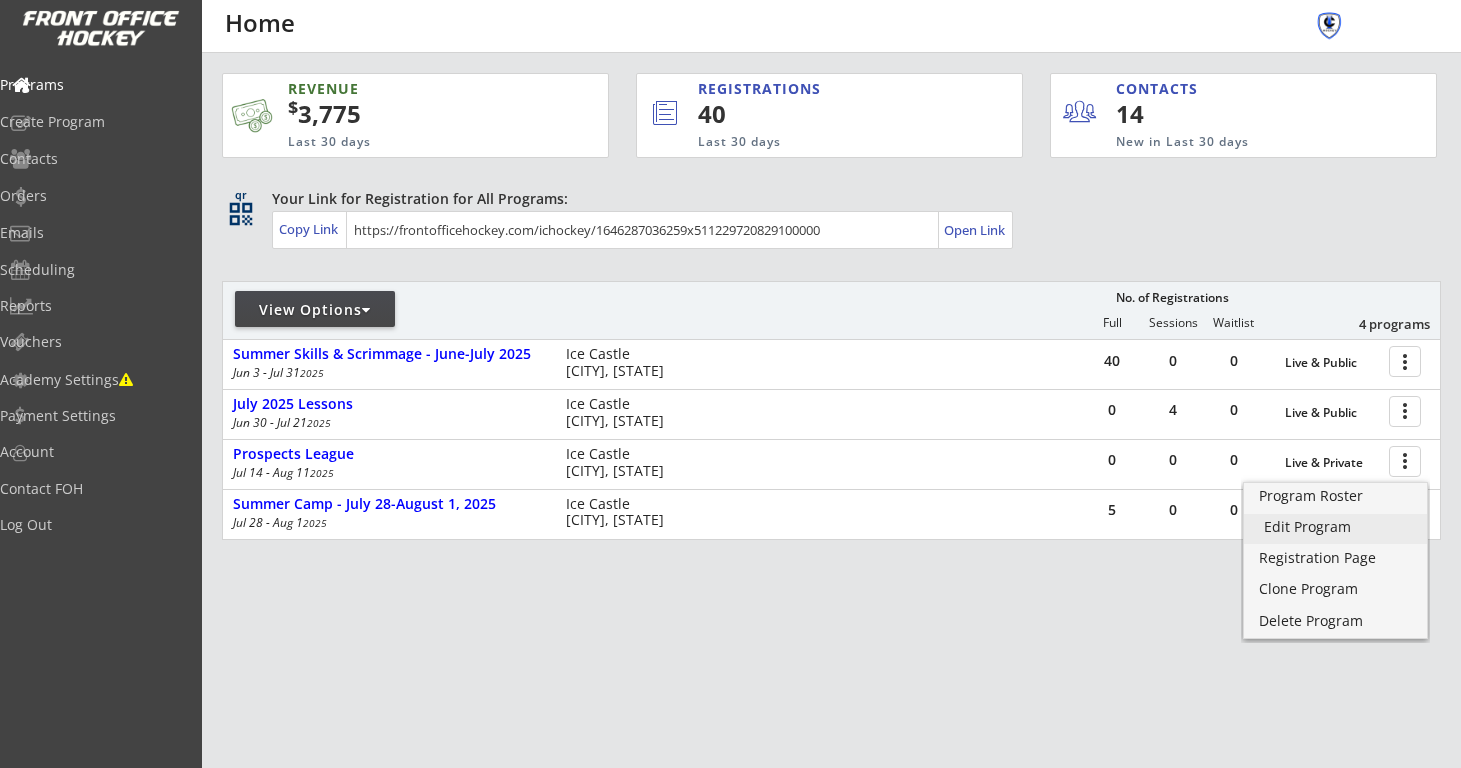 click on "Edit Program" at bounding box center [1335, 527] 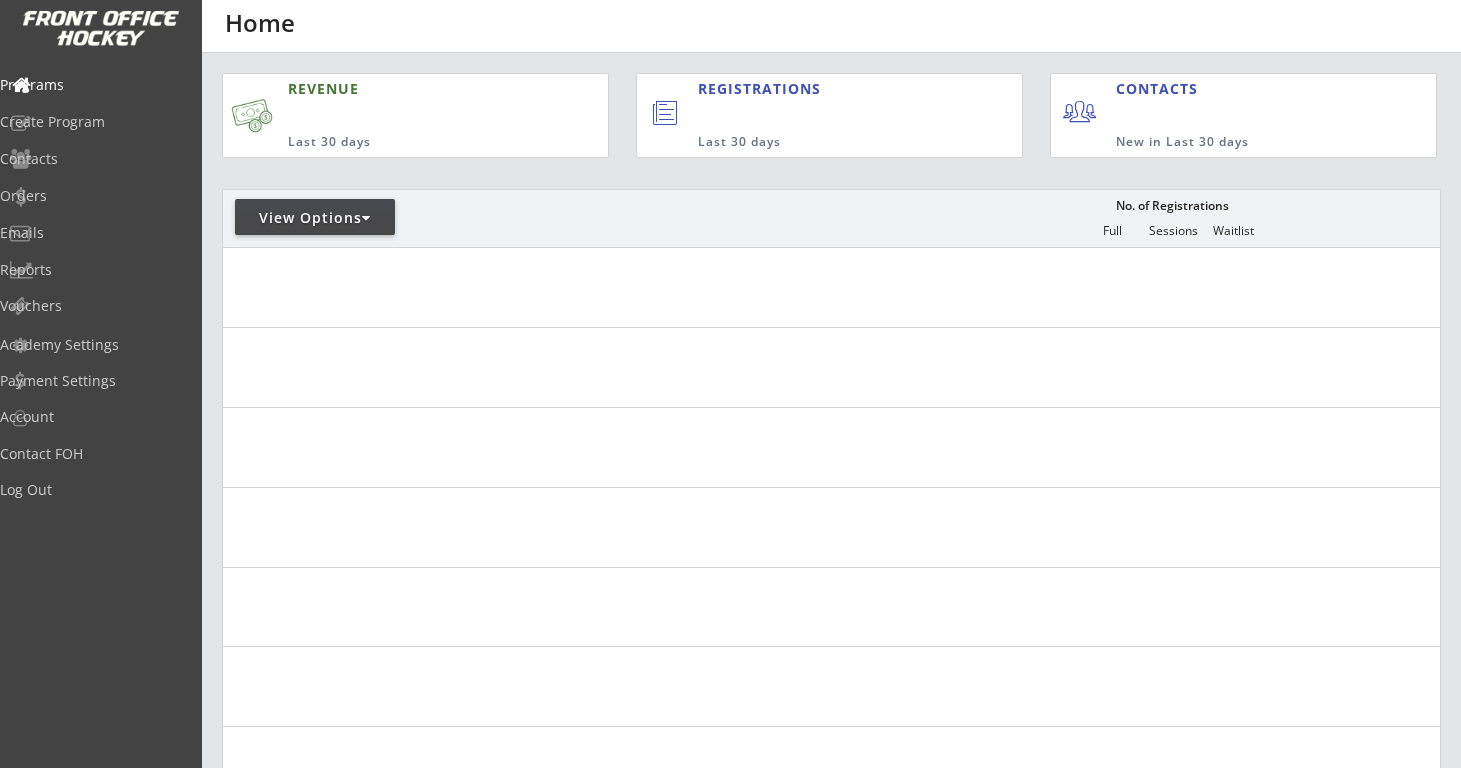 scroll, scrollTop: 0, scrollLeft: 0, axis: both 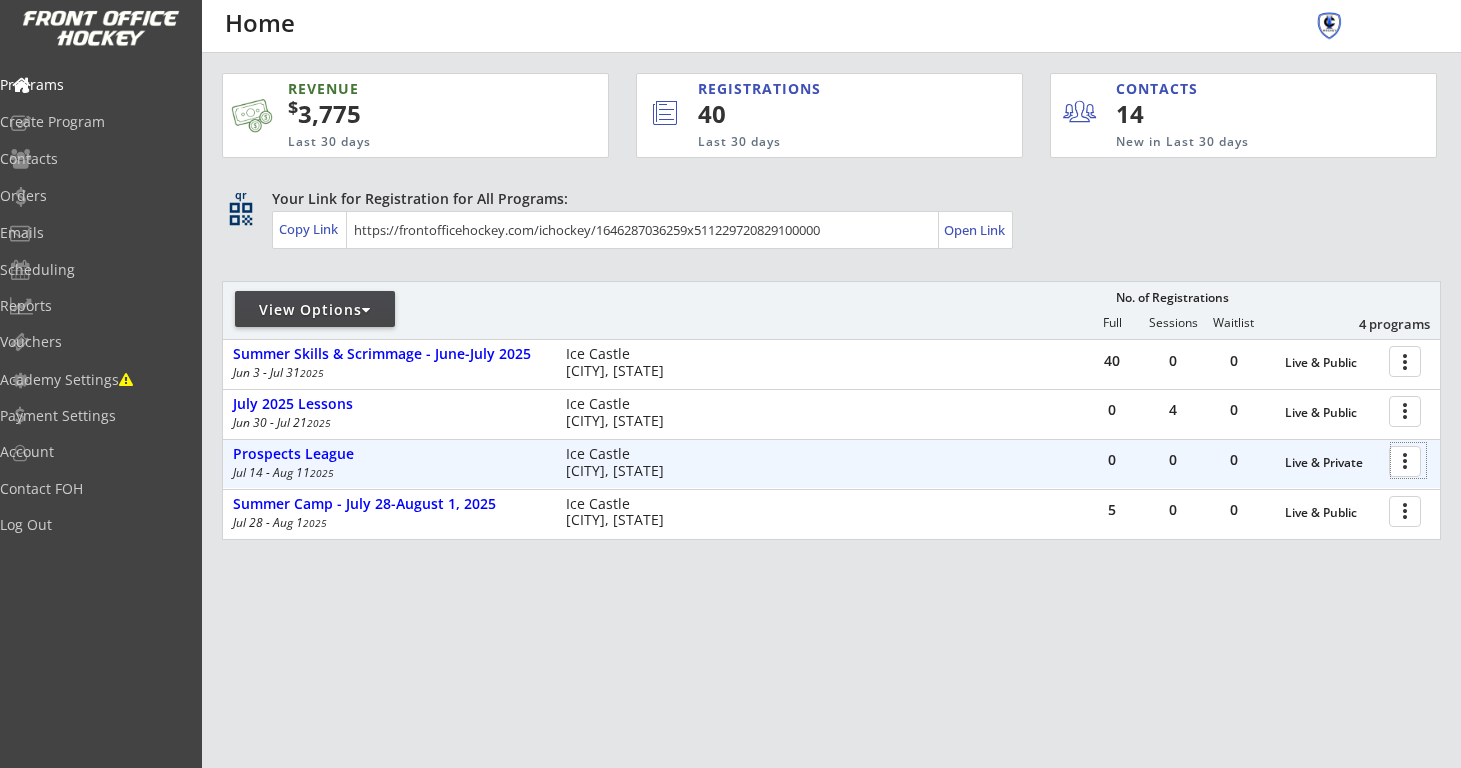 click at bounding box center (1408, 460) 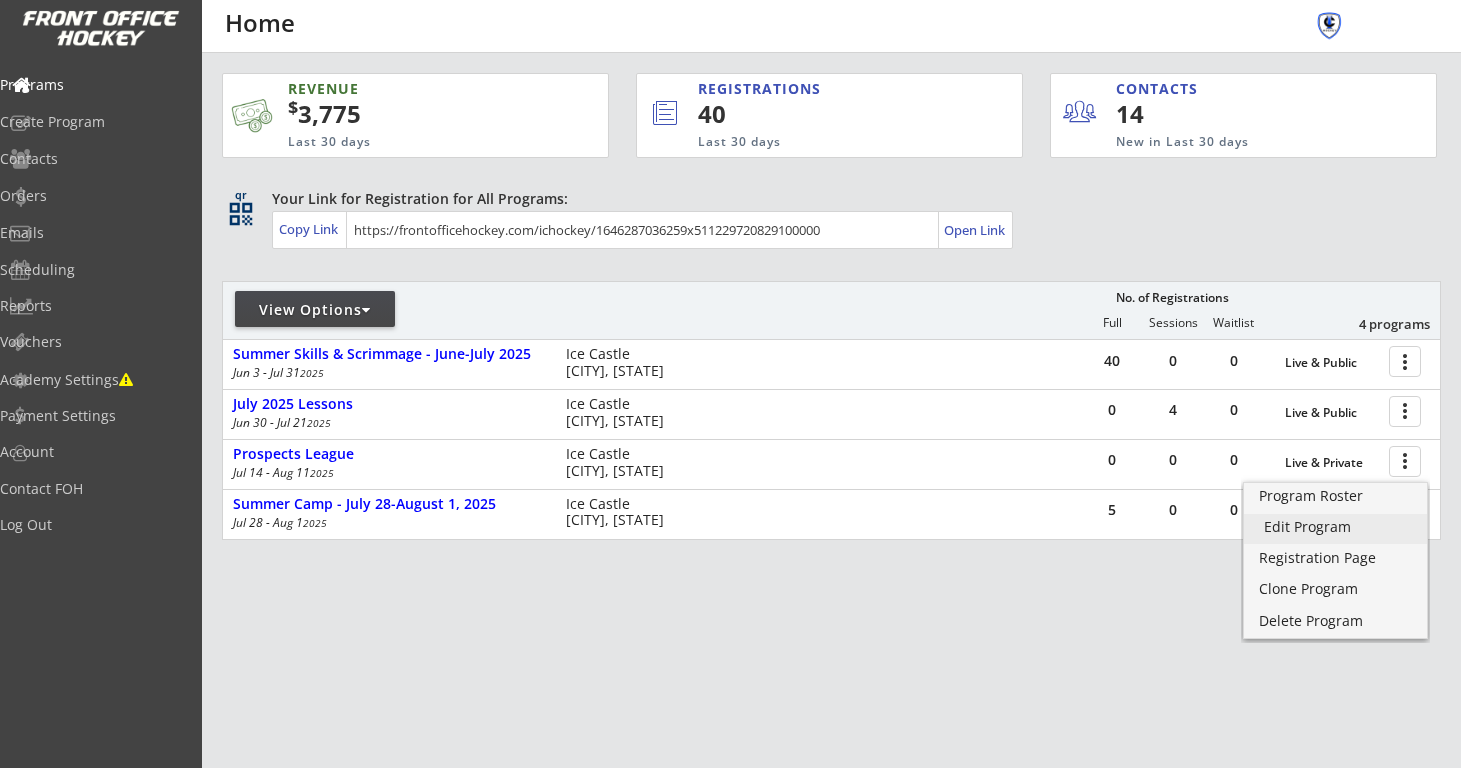 click on "Edit Program" at bounding box center (1335, 527) 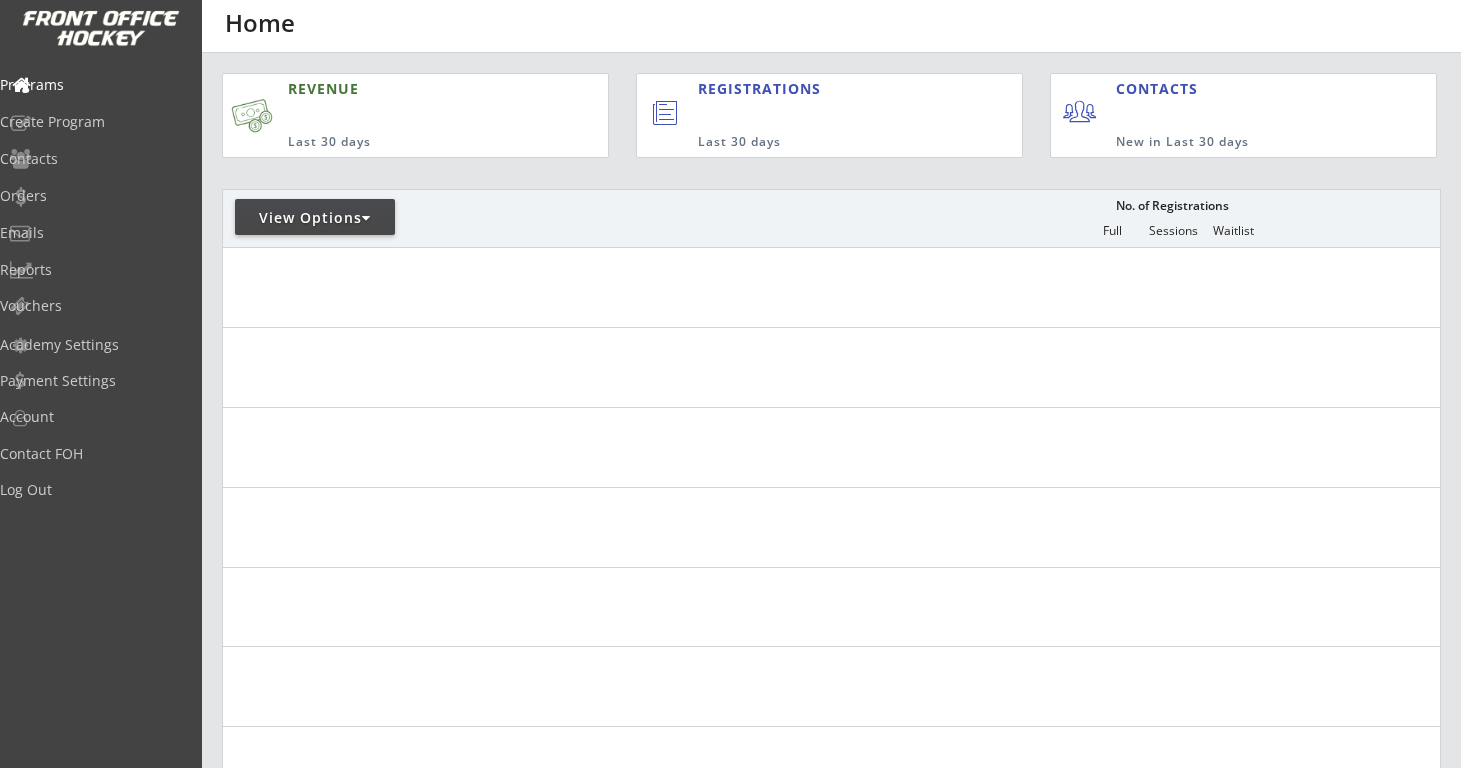 scroll, scrollTop: 0, scrollLeft: 0, axis: both 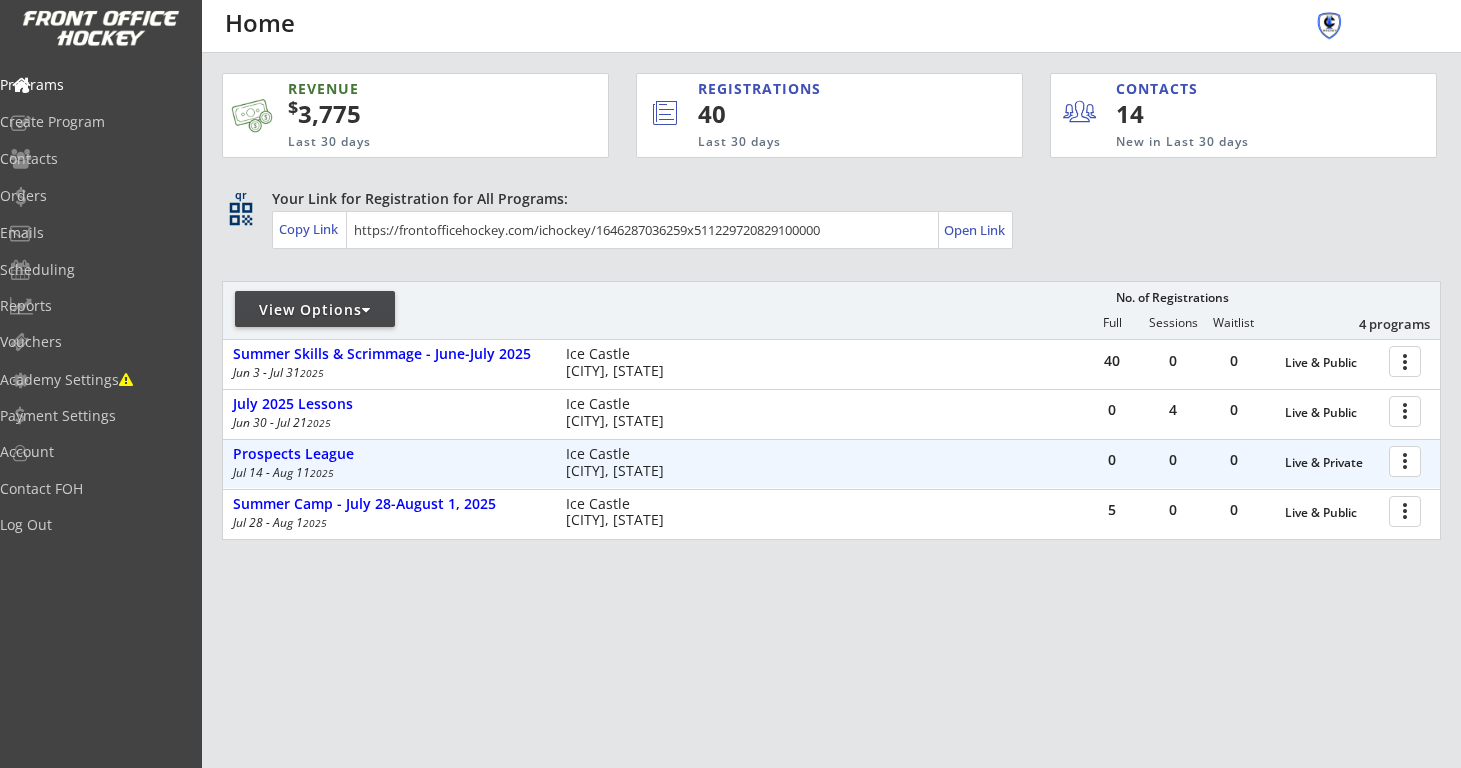click at bounding box center [1408, 460] 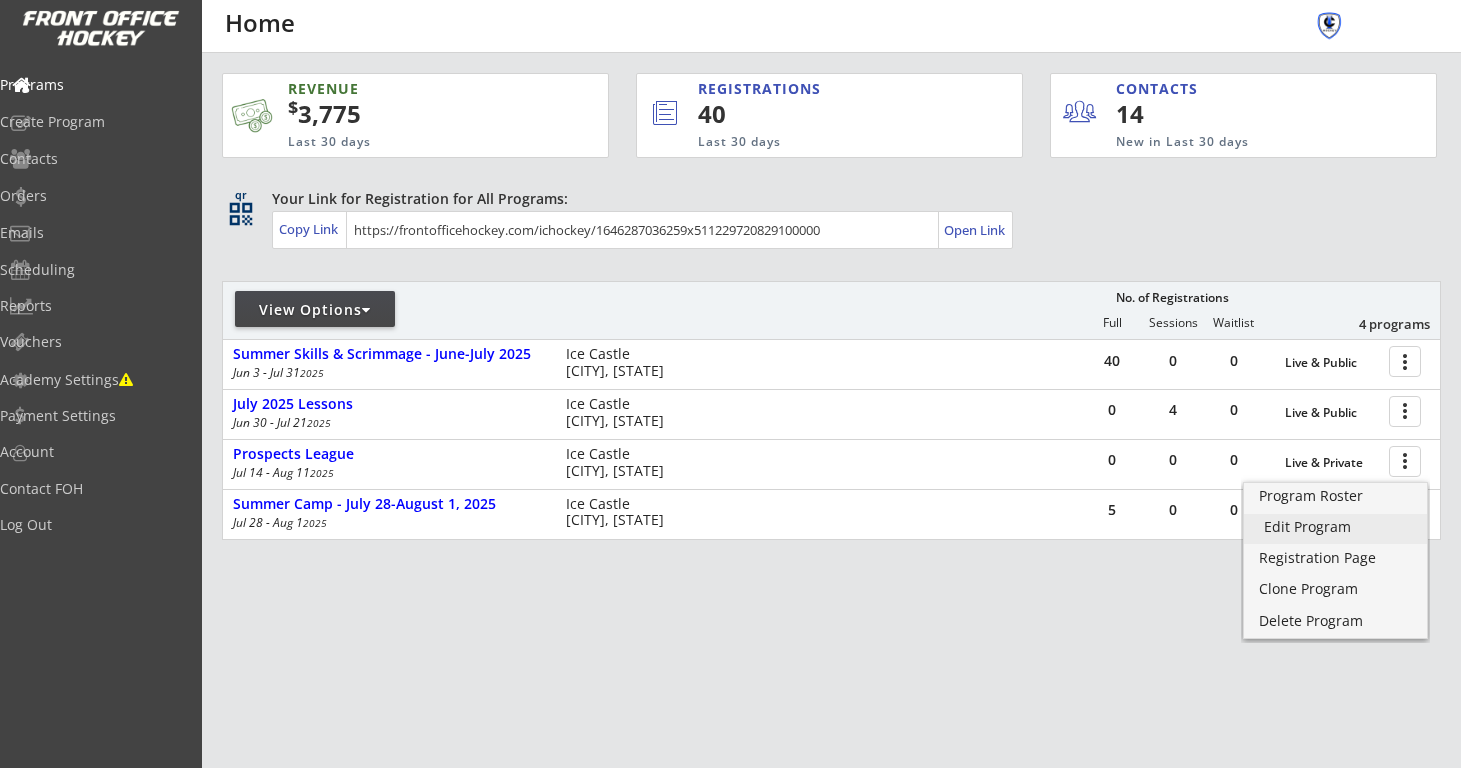 click on "Edit Program" at bounding box center [1335, 527] 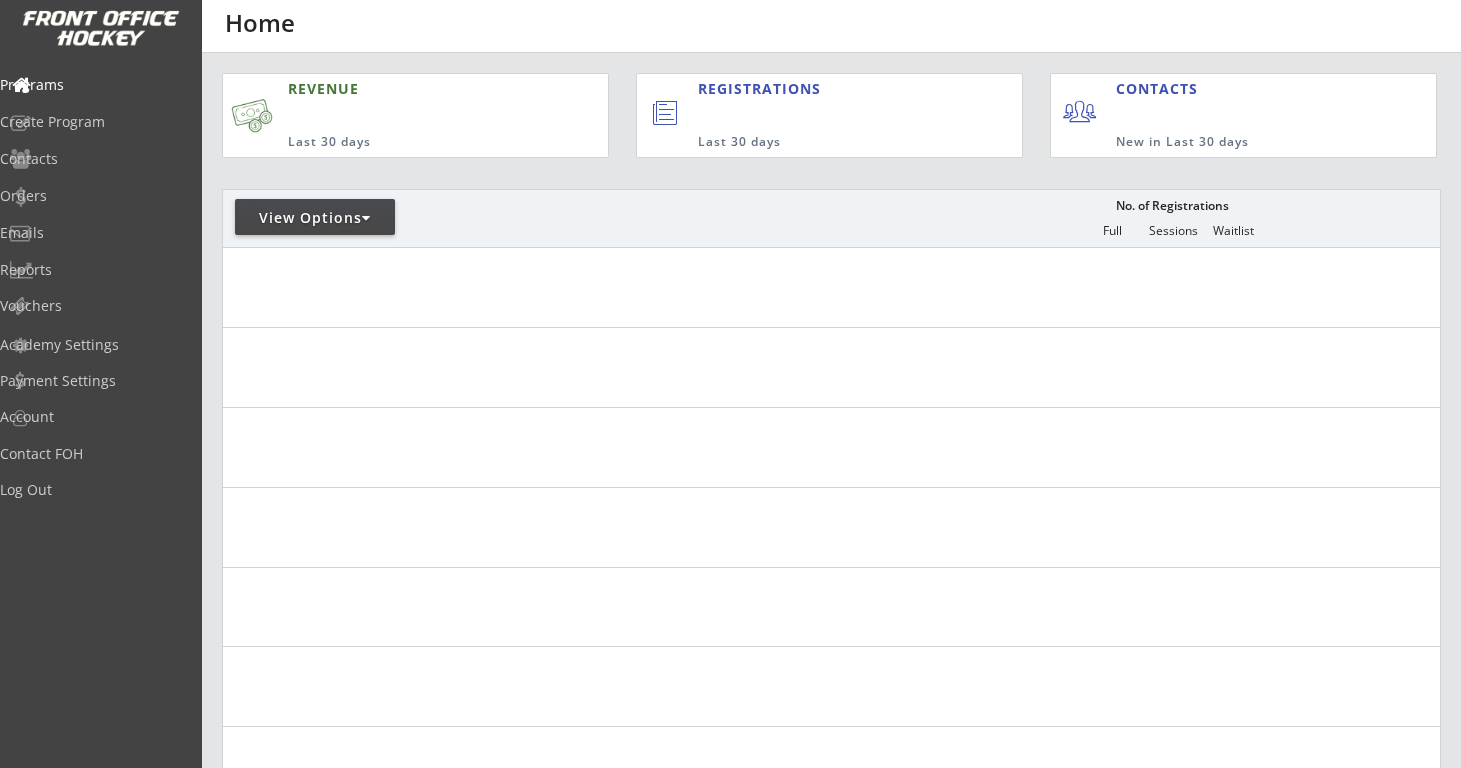 scroll, scrollTop: 0, scrollLeft: 0, axis: both 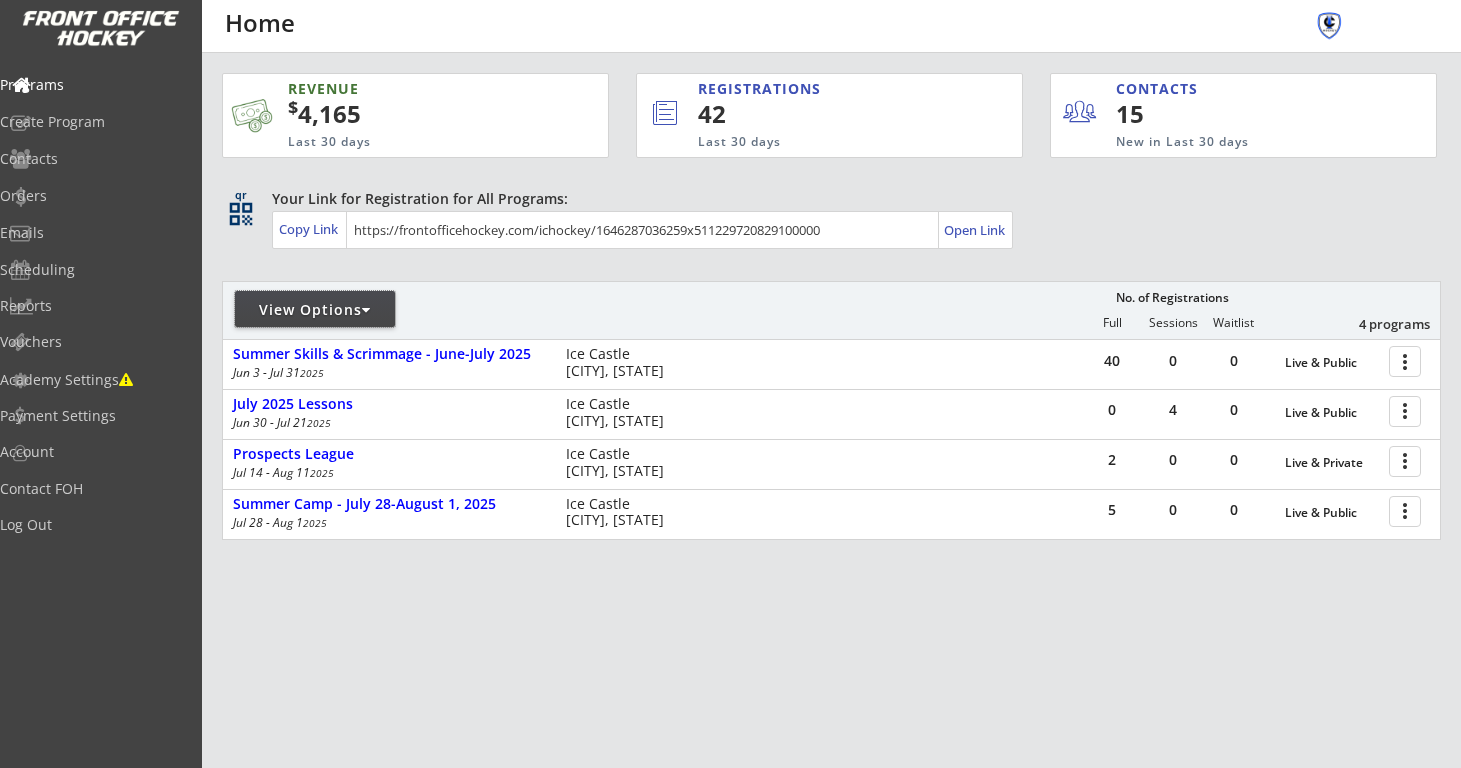 click on "View Options" at bounding box center (315, 309) 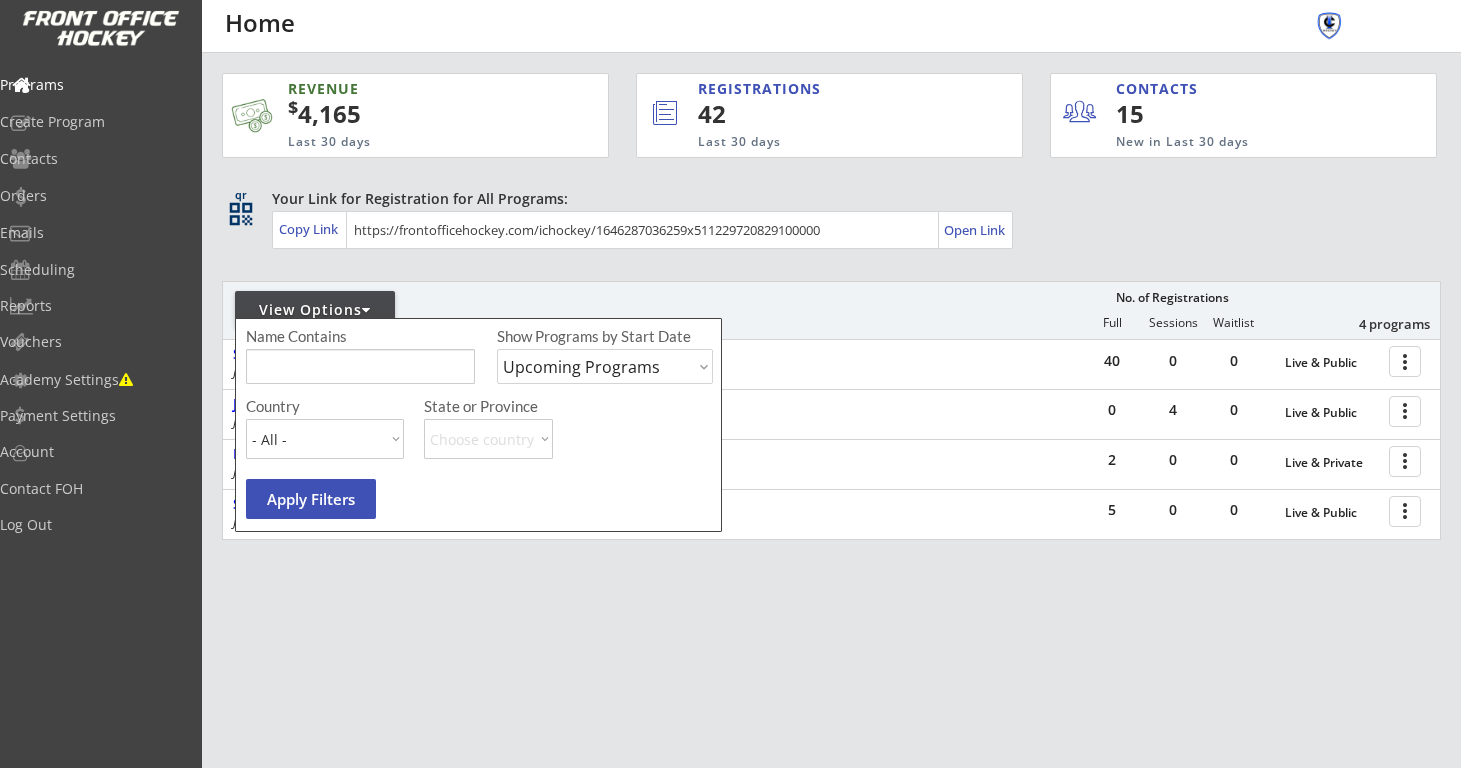 select on ""Past Programs"" 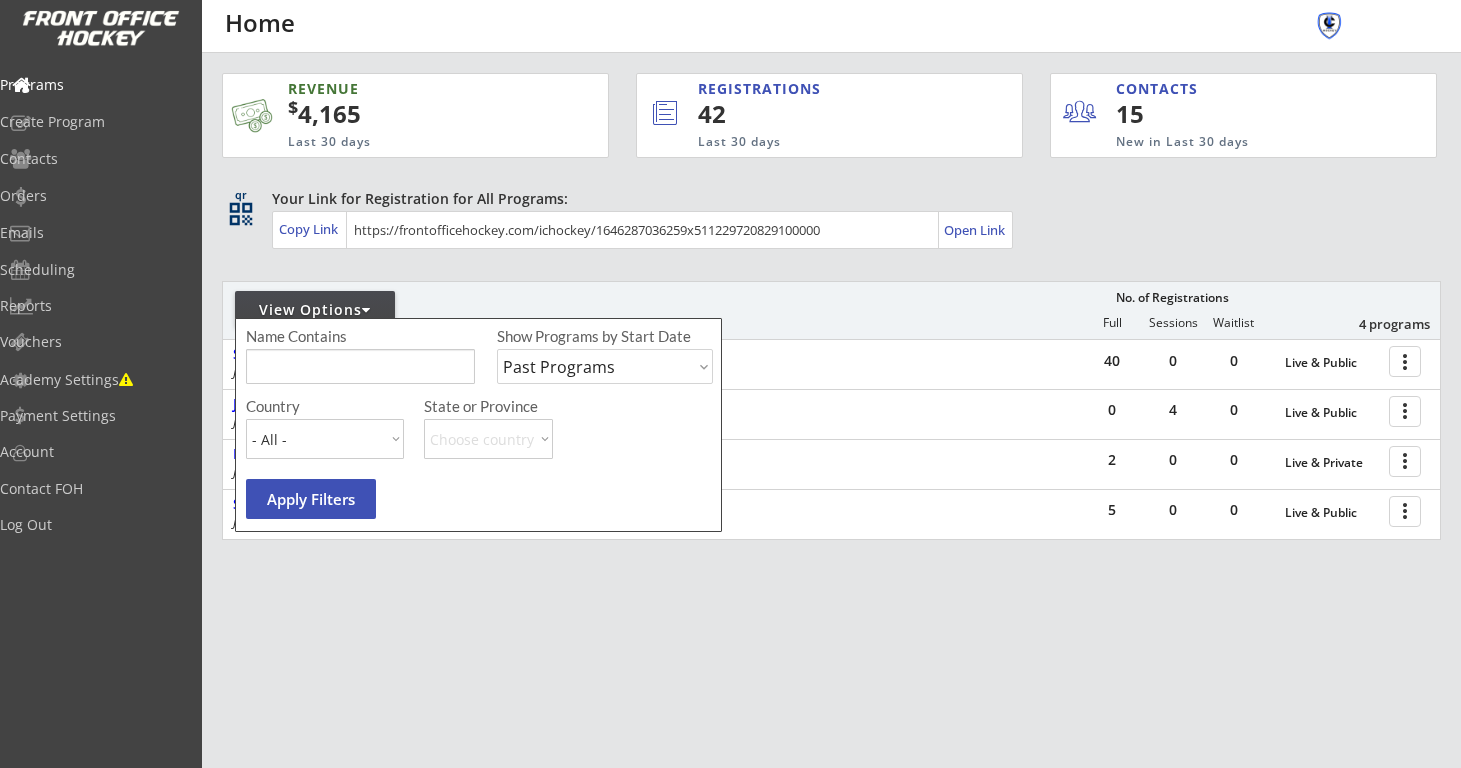 click on "Apply Filters" at bounding box center (311, 499) 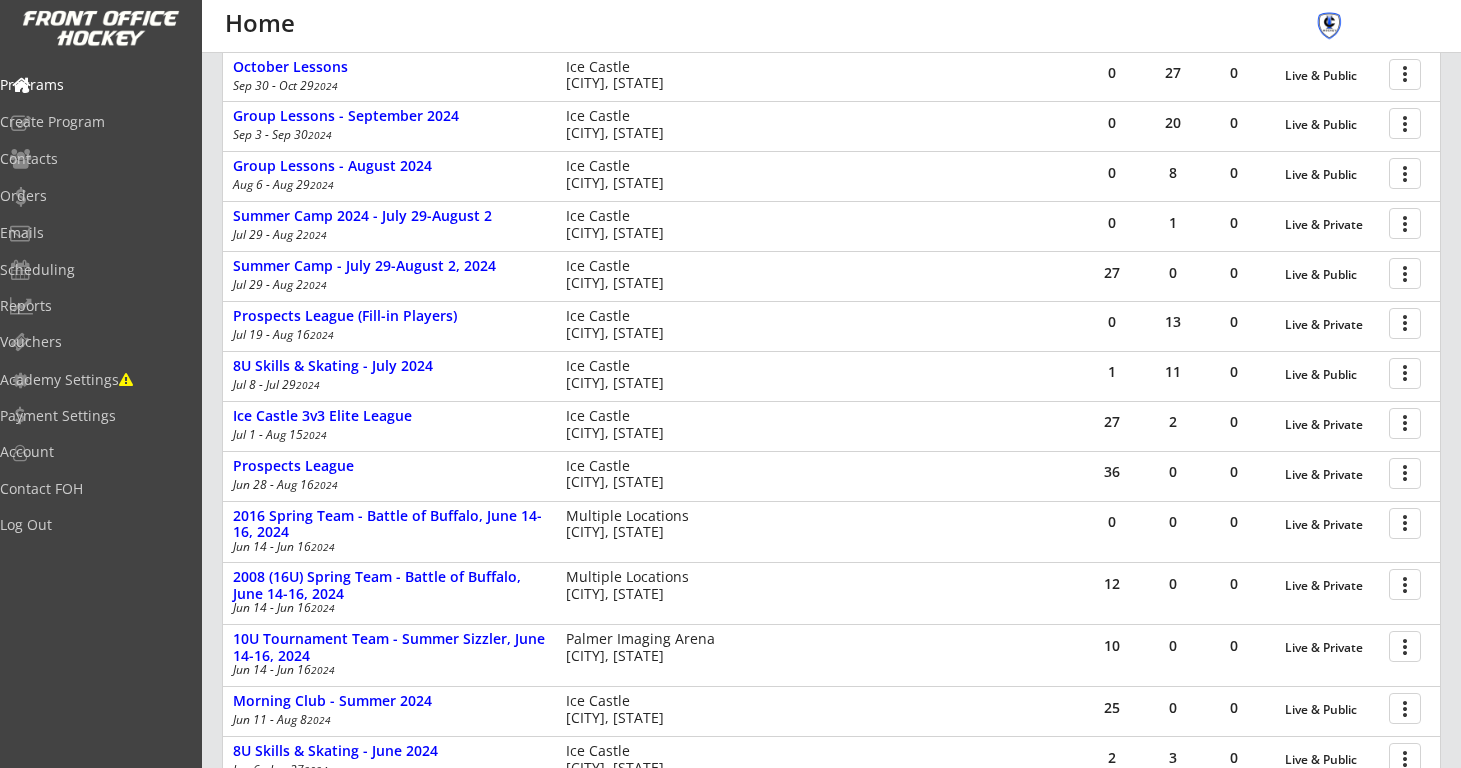 scroll, scrollTop: 2160, scrollLeft: 0, axis: vertical 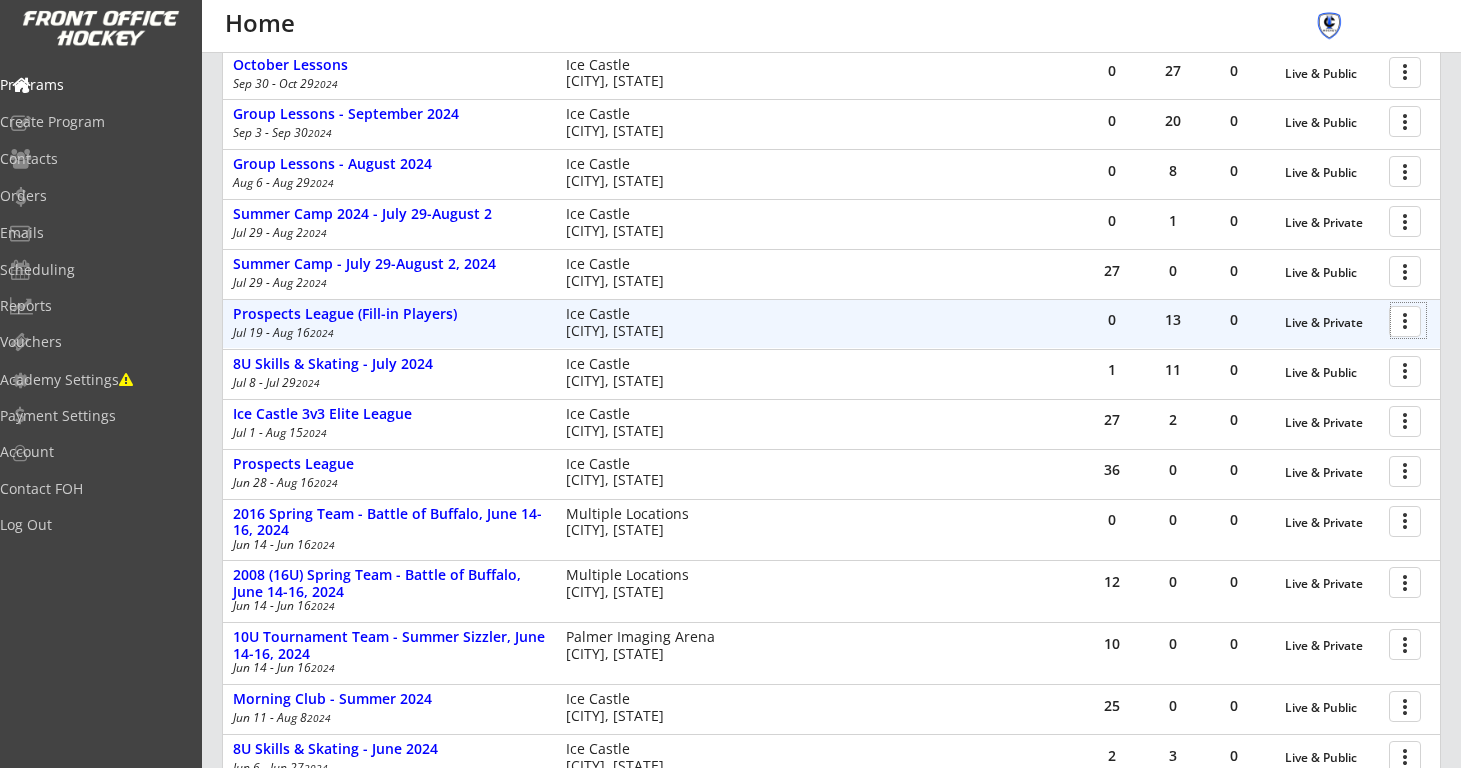 click at bounding box center (1408, 320) 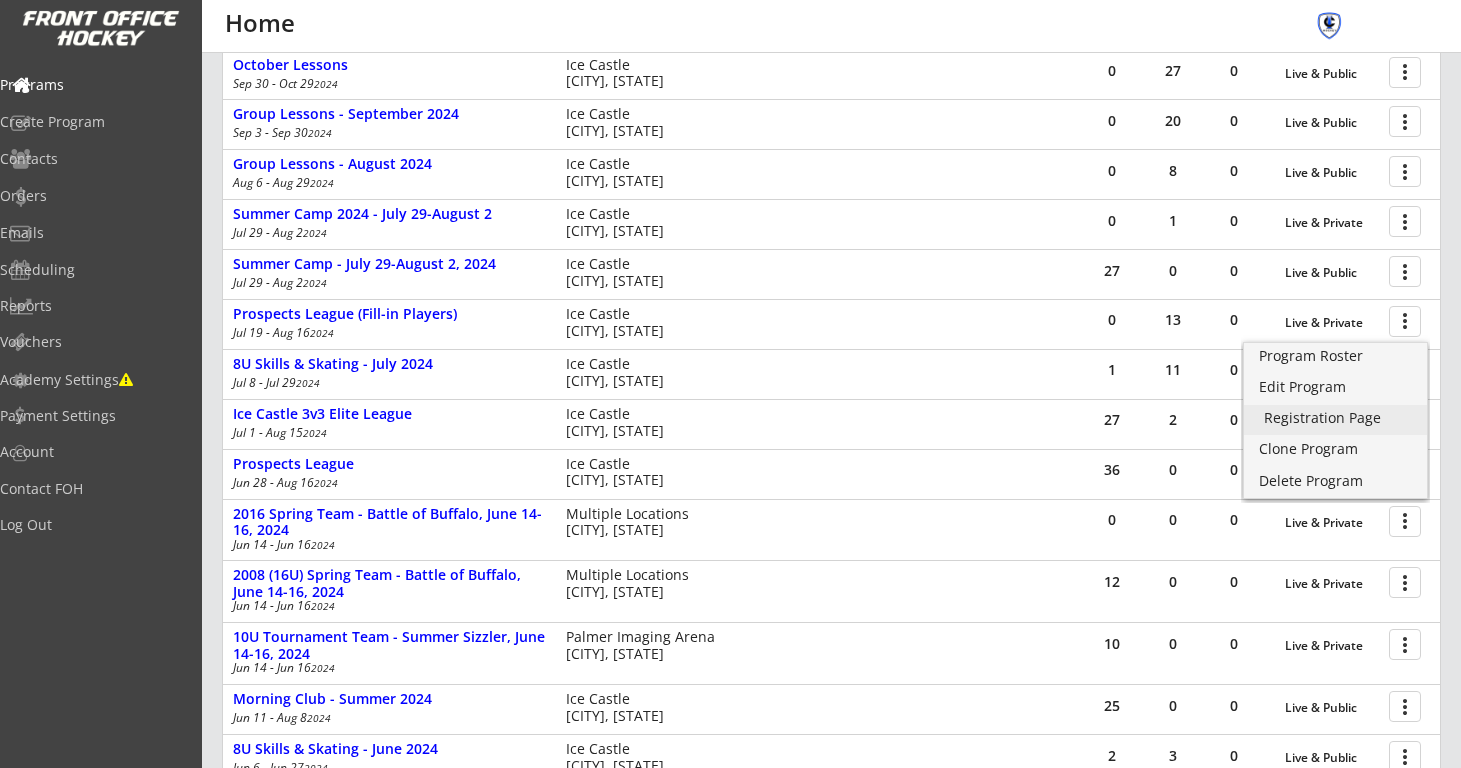 click on "Registration Page" at bounding box center (1335, 418) 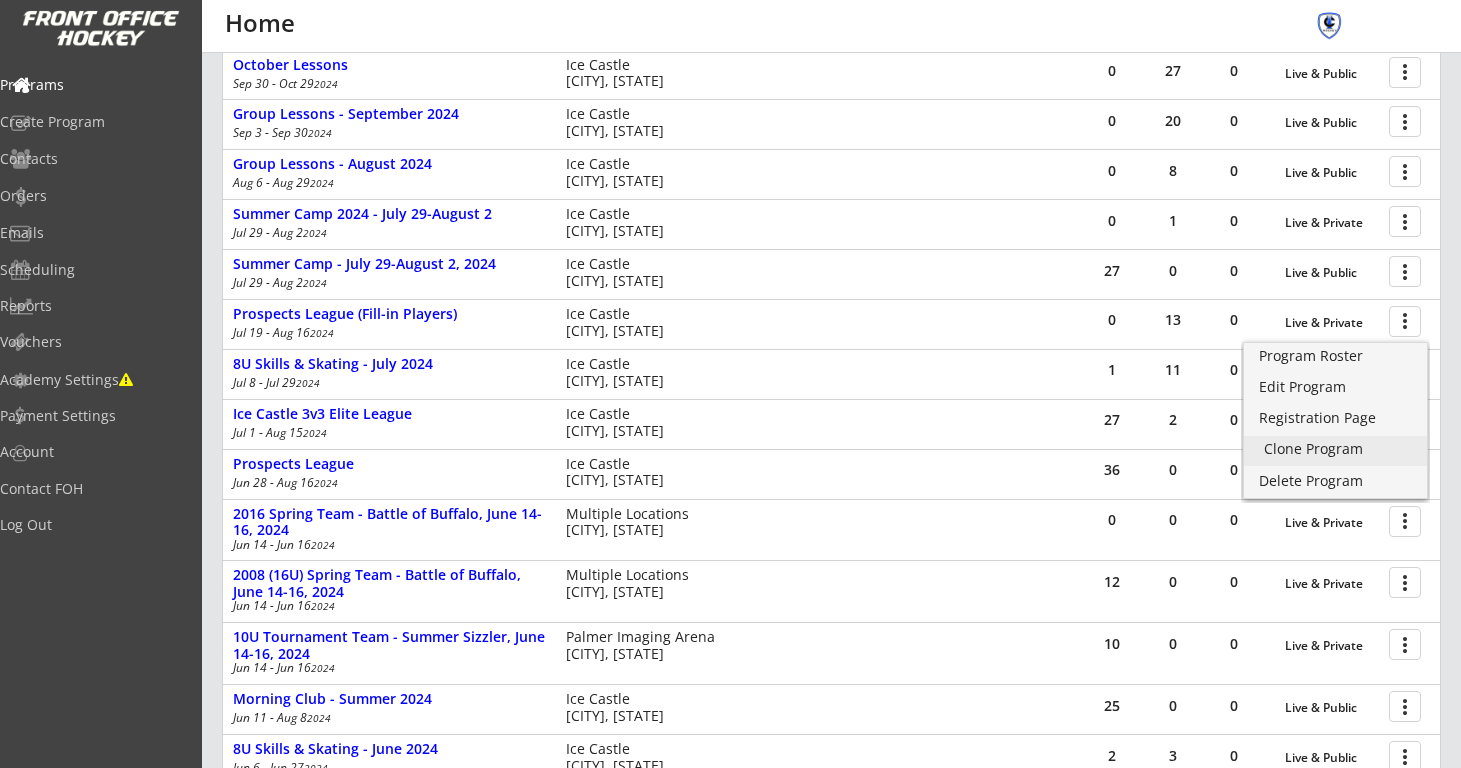click on "Clone Program" at bounding box center [1335, 449] 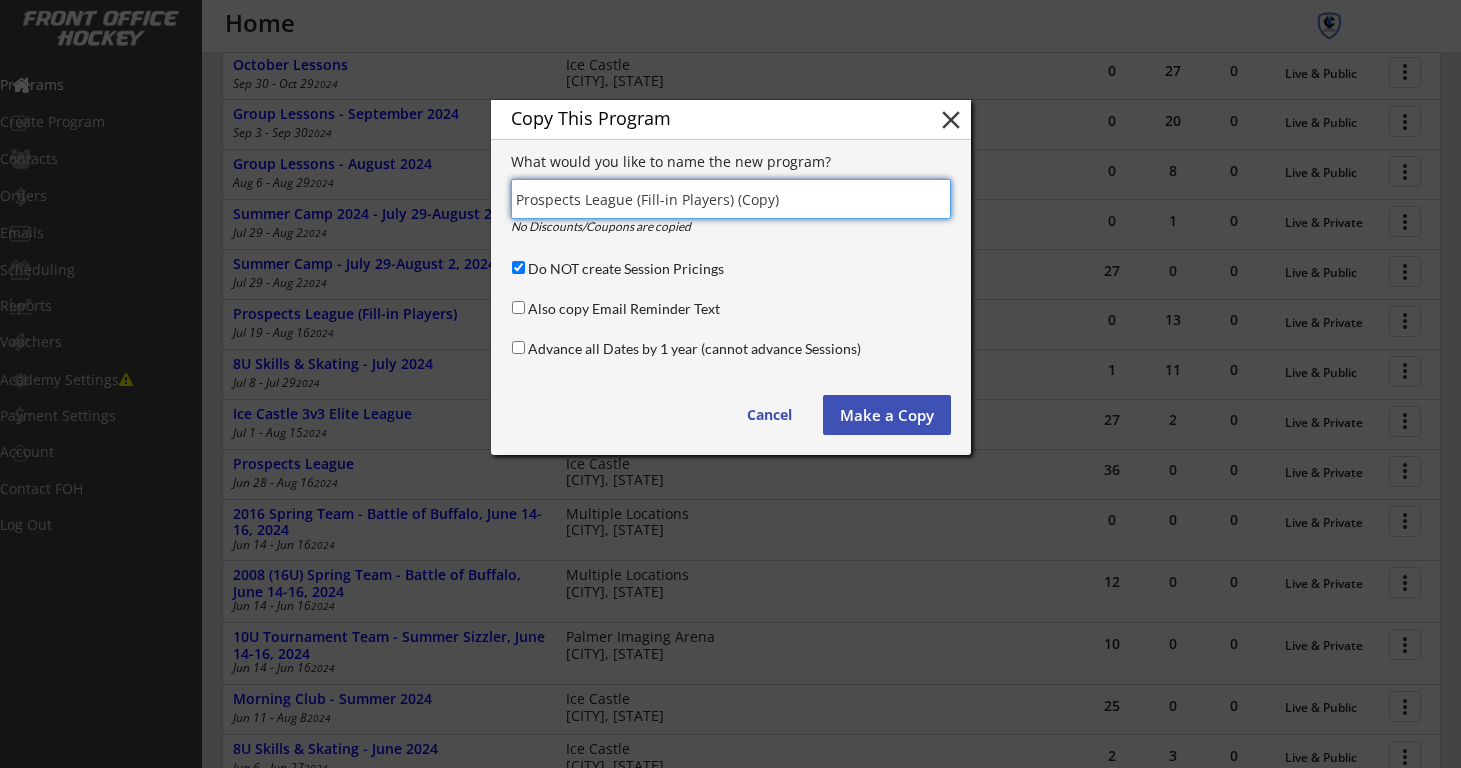 drag, startPoint x: 787, startPoint y: 205, endPoint x: 730, endPoint y: 201, distance: 57.14018 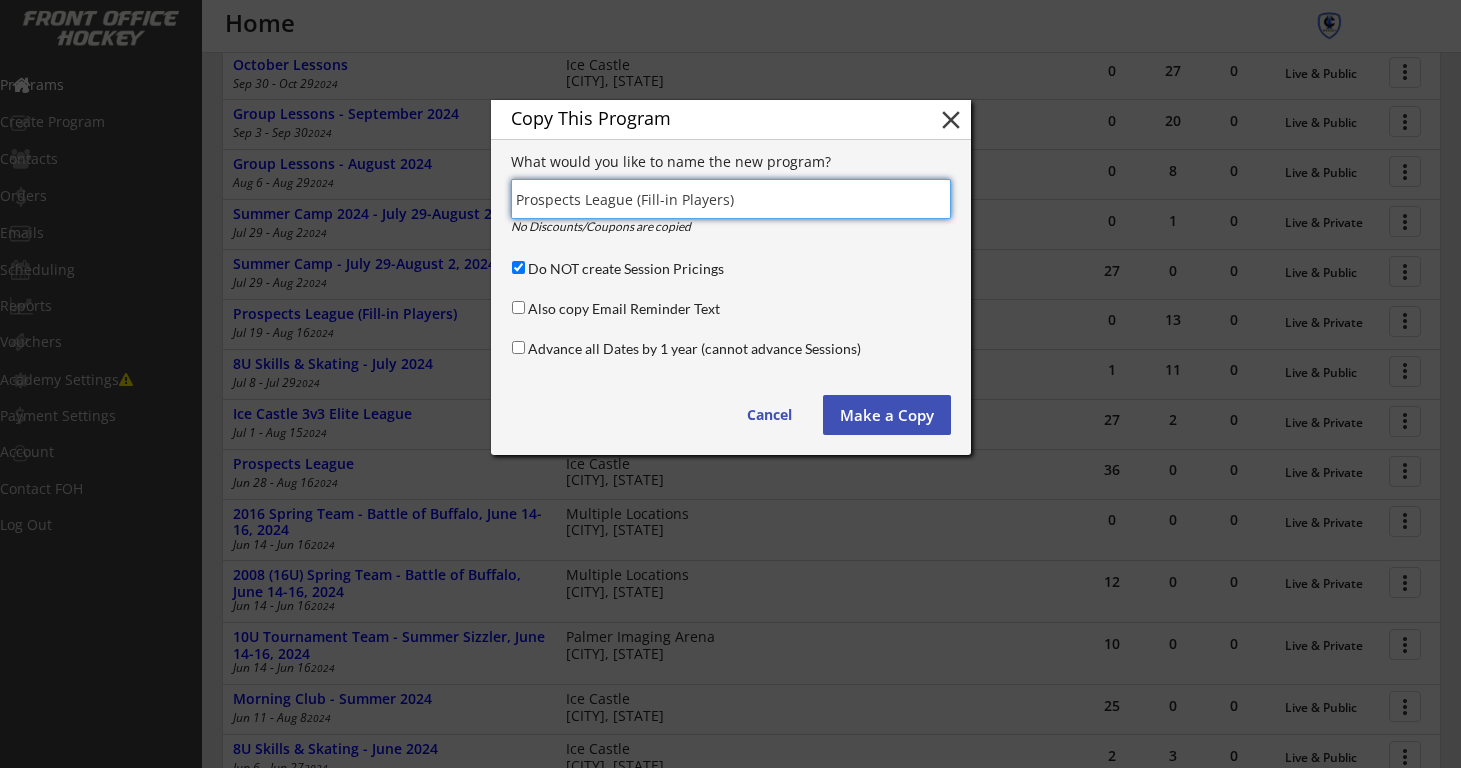 click at bounding box center (731, 199) 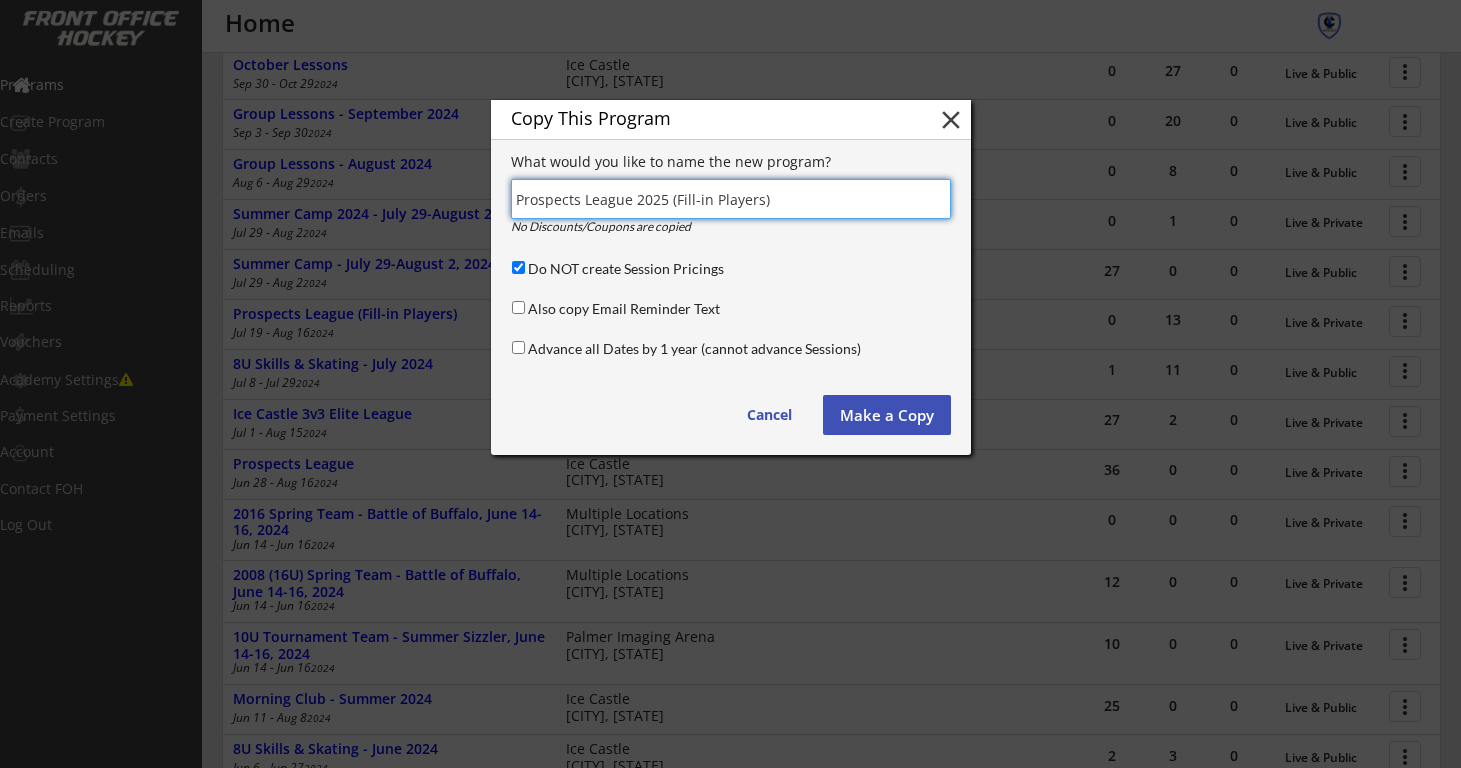type on "Prospects League 2025 (Fill-in Players)" 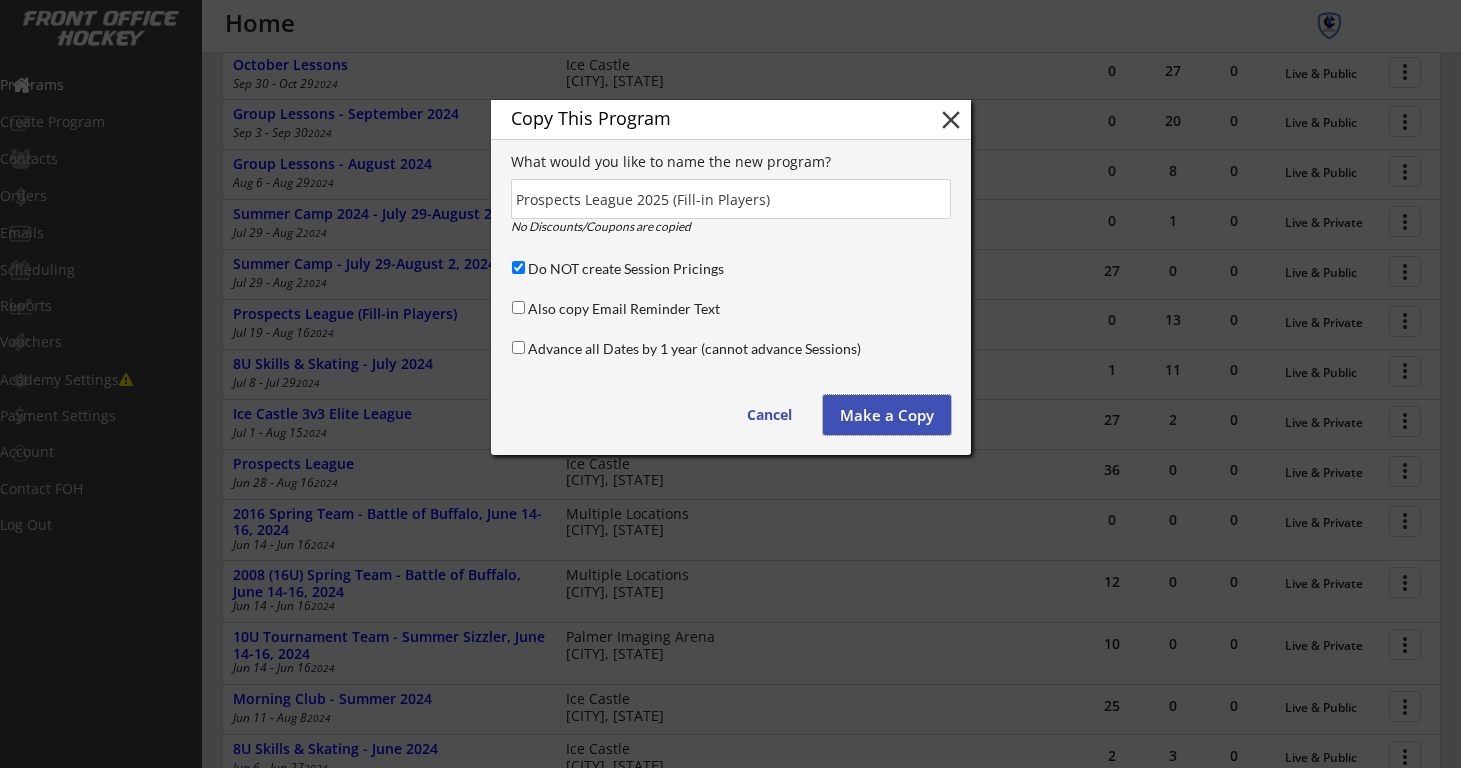 click on "Make a Copy" at bounding box center (887, 415) 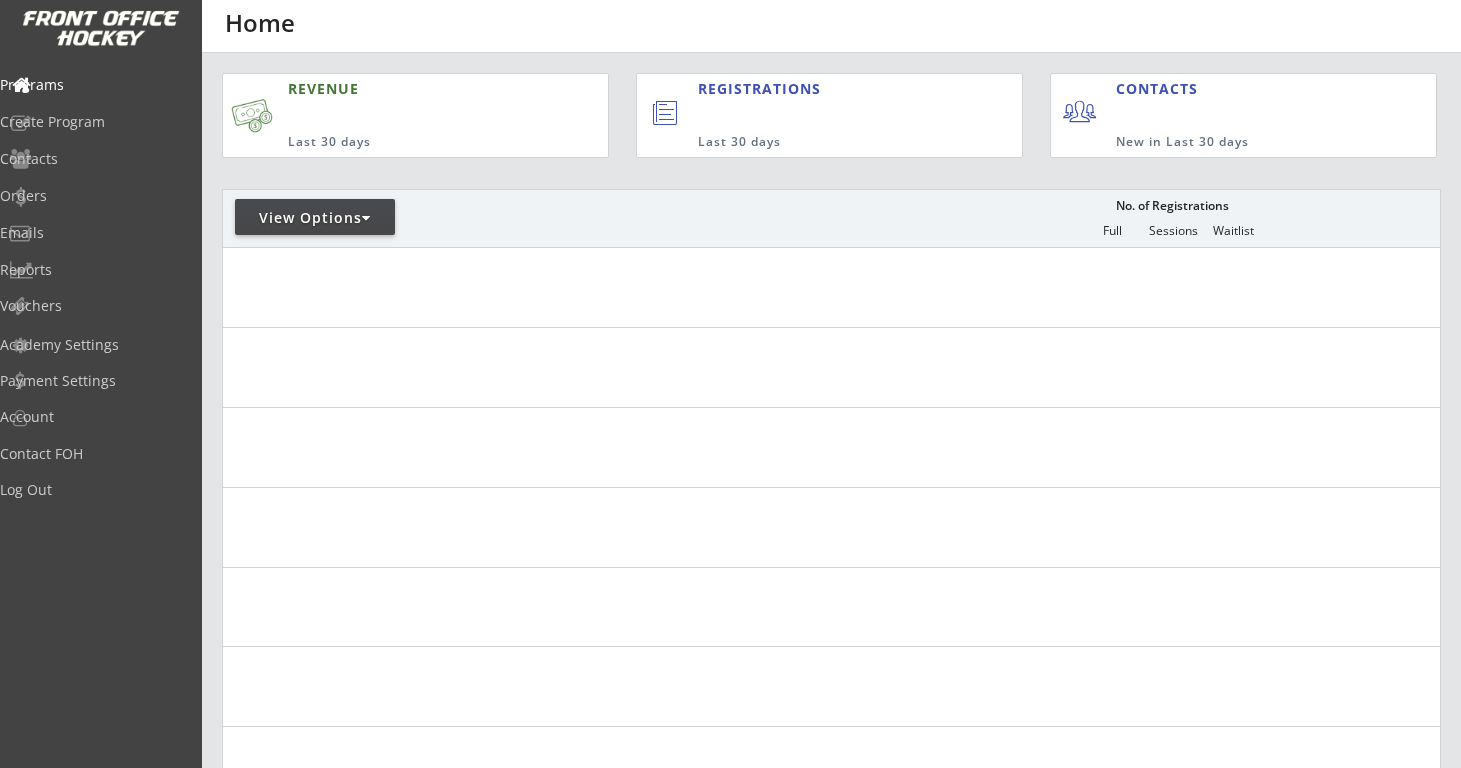 scroll, scrollTop: 0, scrollLeft: 0, axis: both 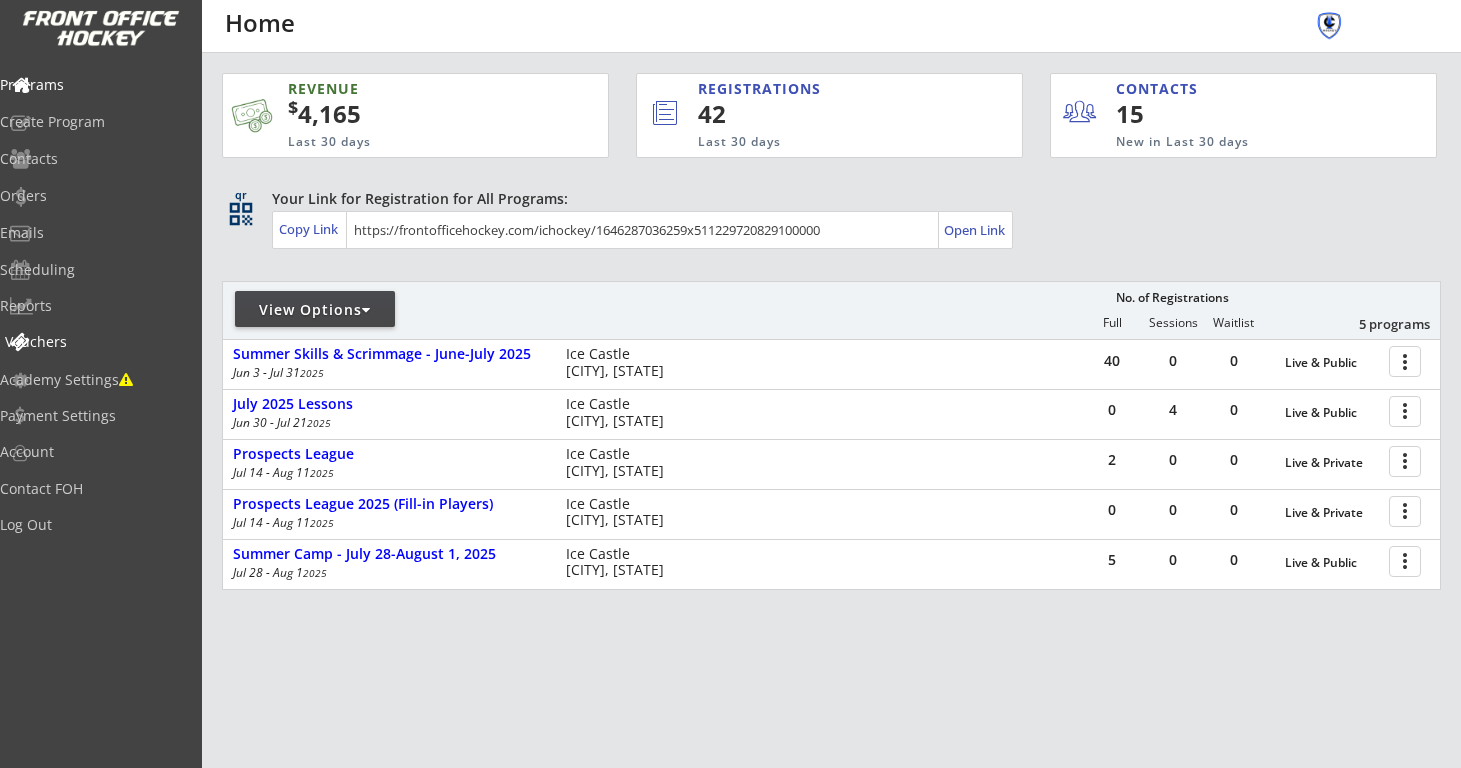 click on "Vouchers" at bounding box center (95, 270) 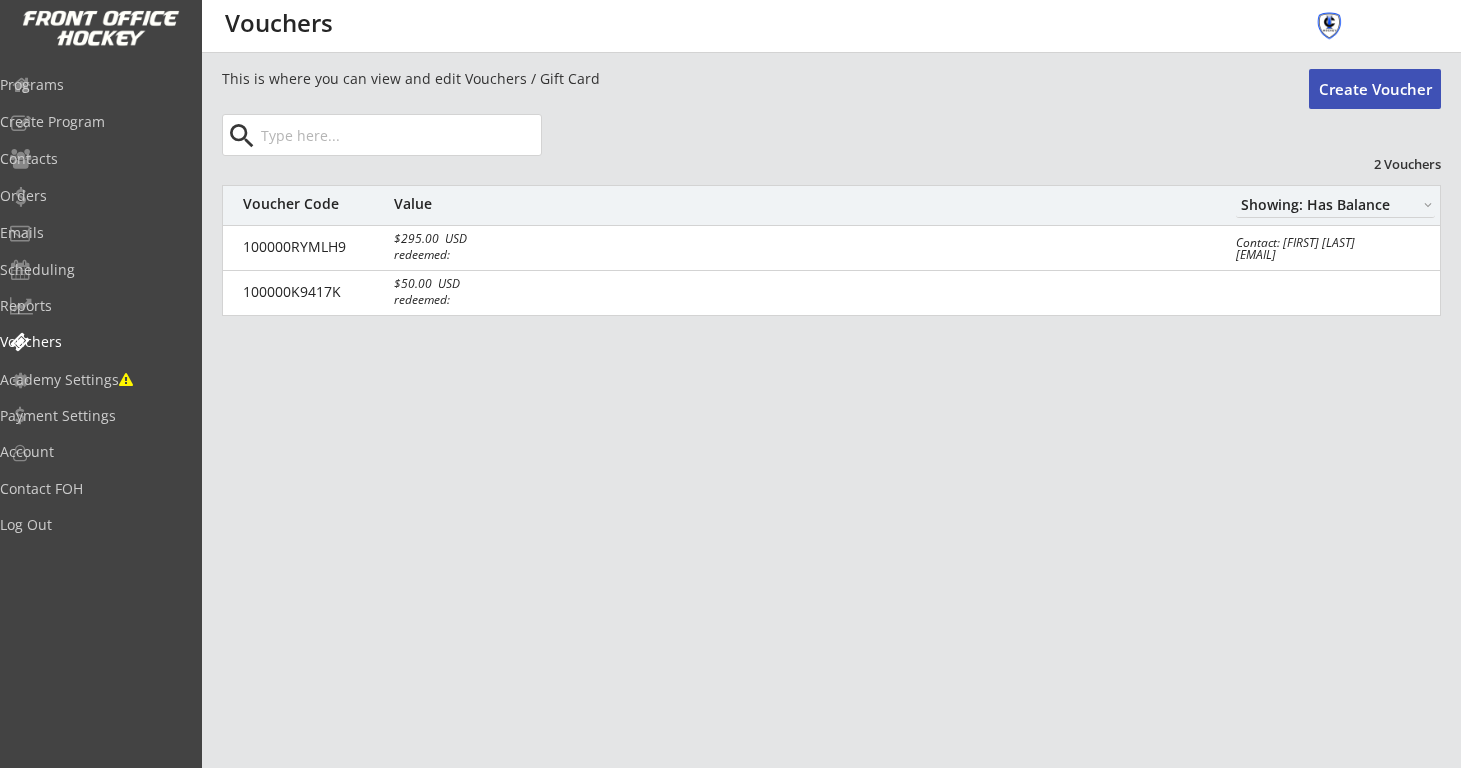 click on "Create Voucher" at bounding box center (1375, 89) 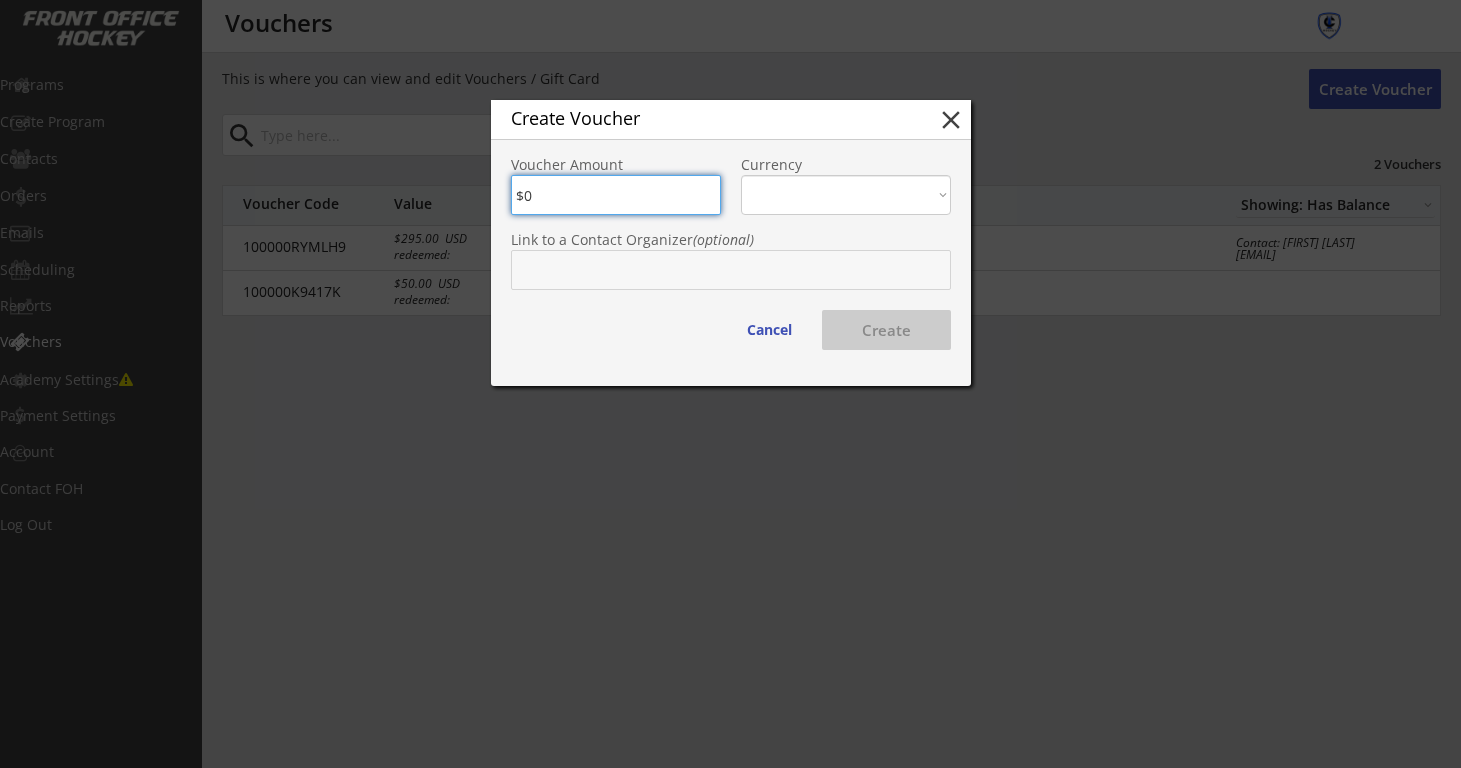 click on "close" at bounding box center [951, 120] 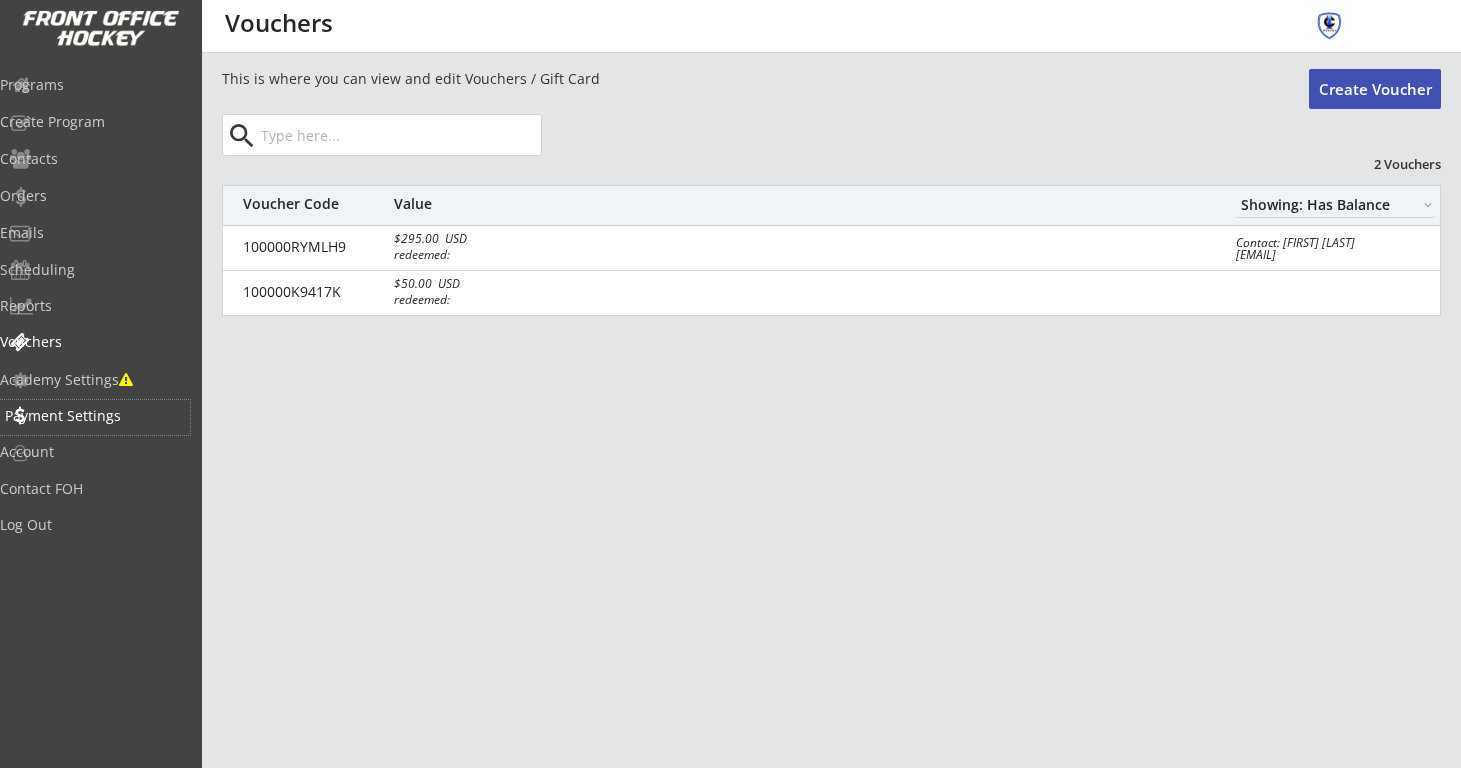 click on "Payment Settings" at bounding box center [95, 416] 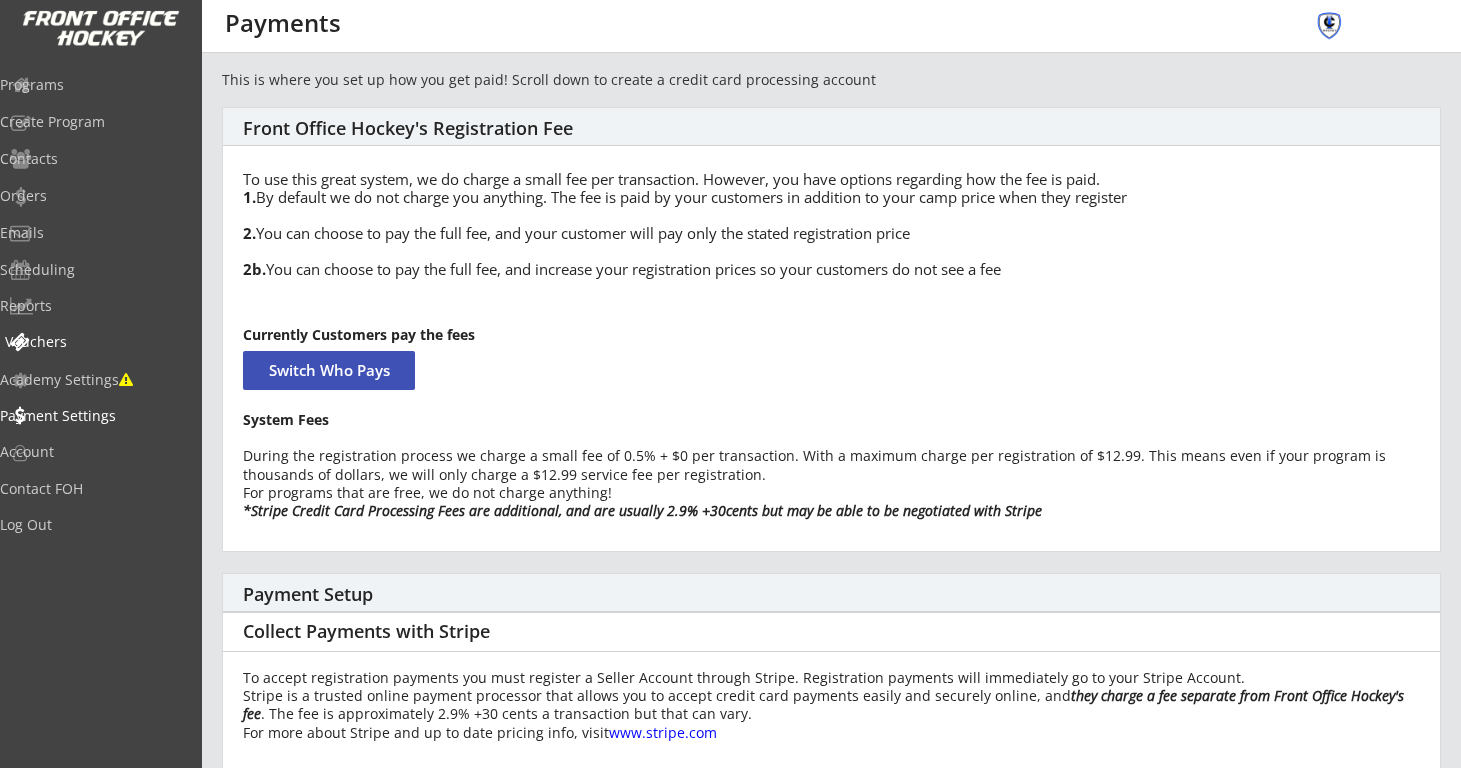 click on "Vouchers" at bounding box center (95, 270) 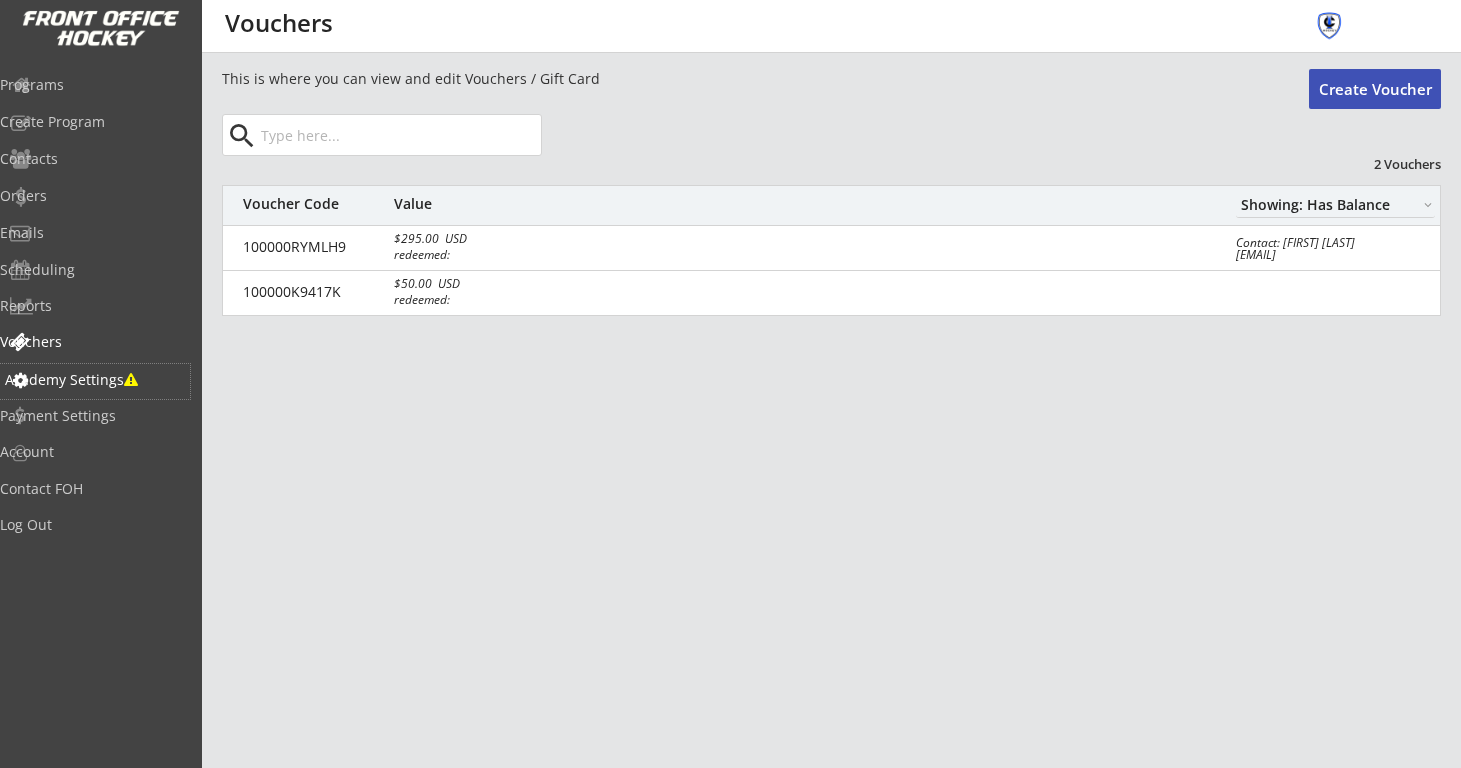click on "Academy Settings" at bounding box center (95, 380) 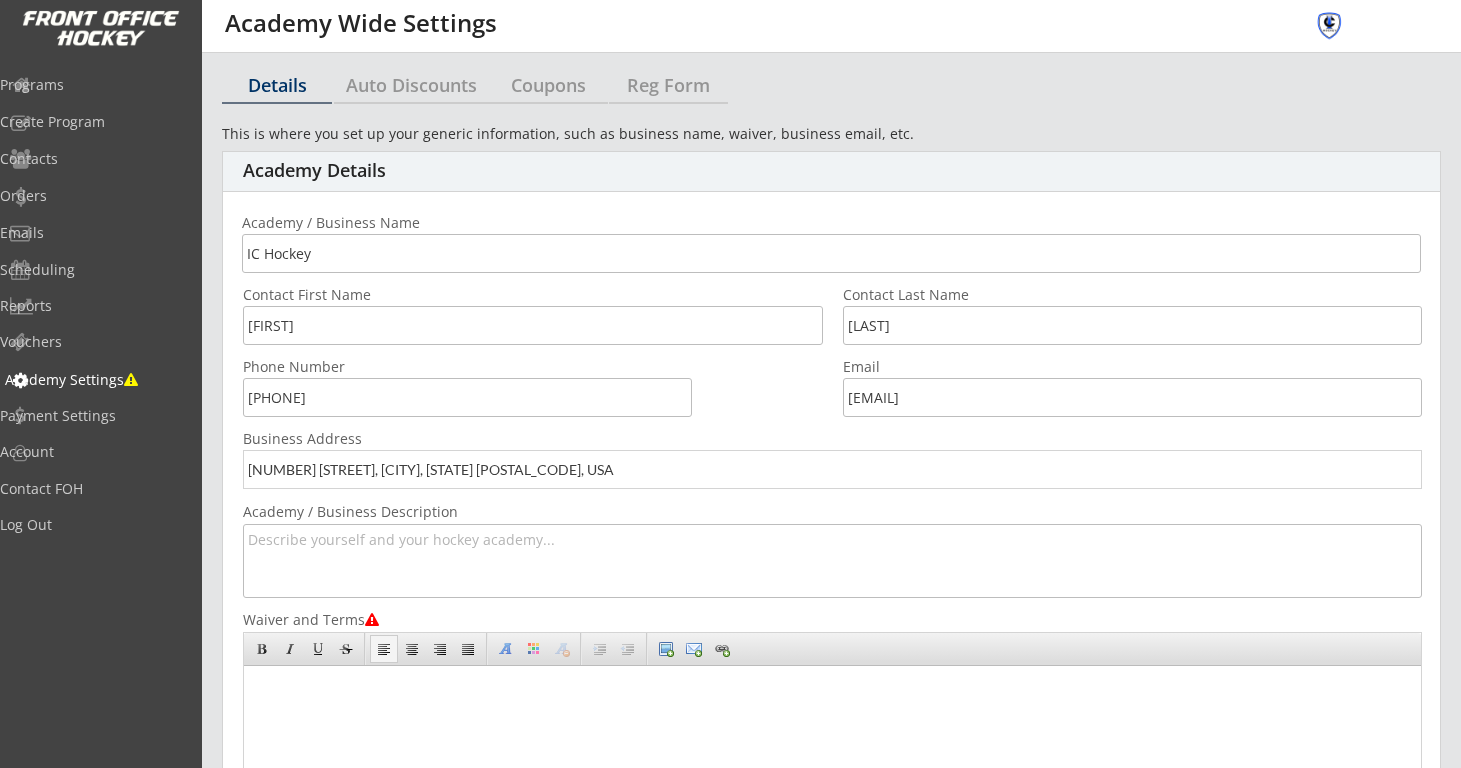scroll, scrollTop: 0, scrollLeft: 0, axis: both 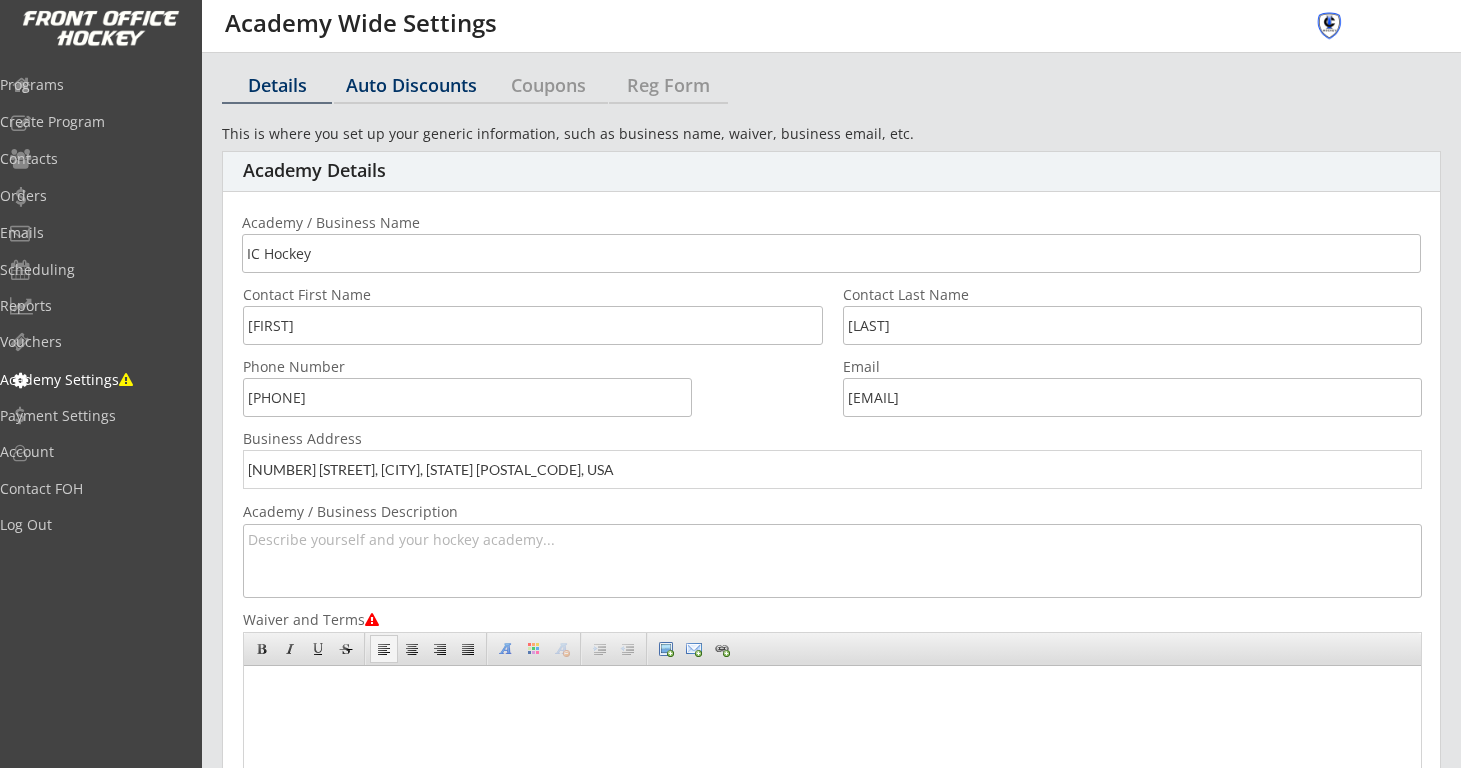 click on "Auto Discounts" at bounding box center (0, 0) 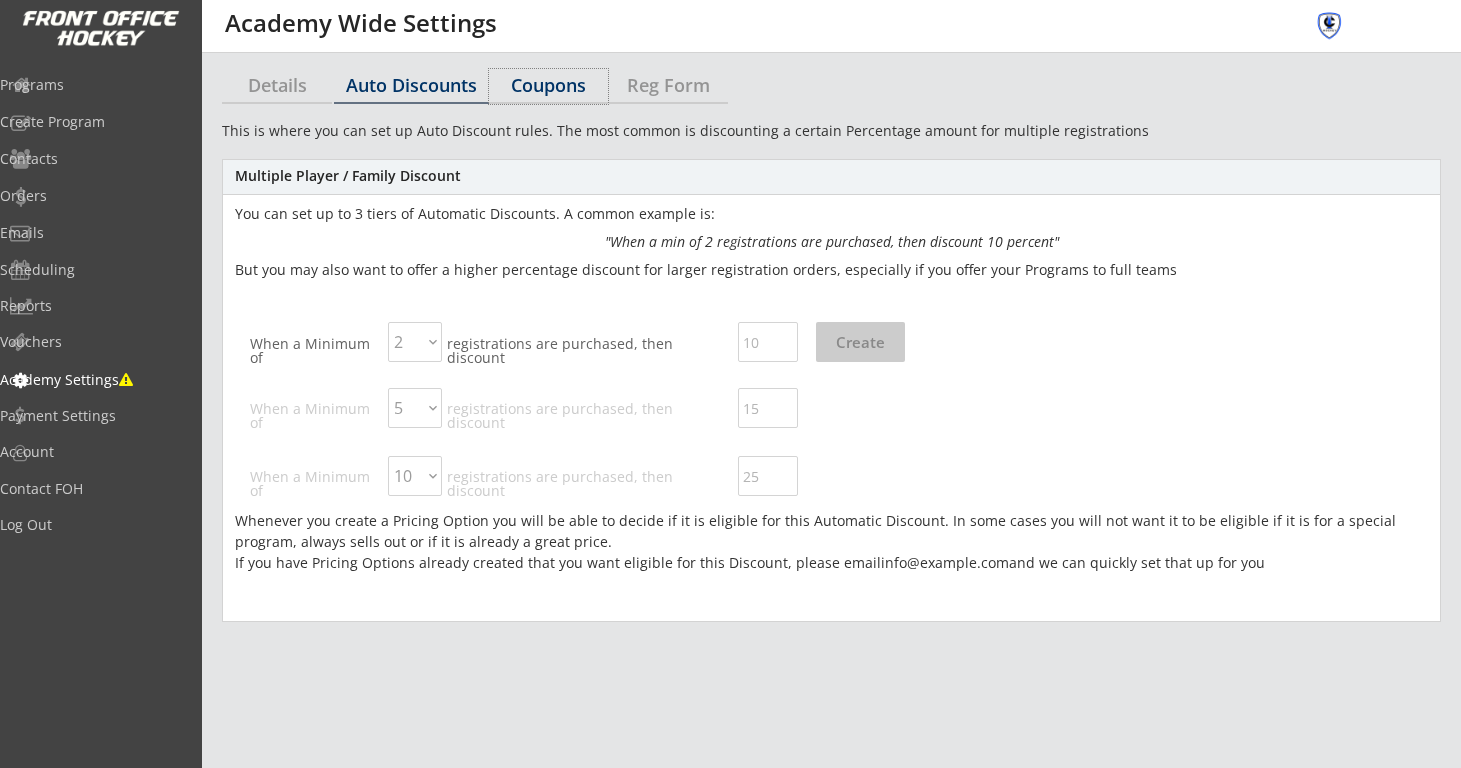 click on "Coupons" at bounding box center [548, 85] 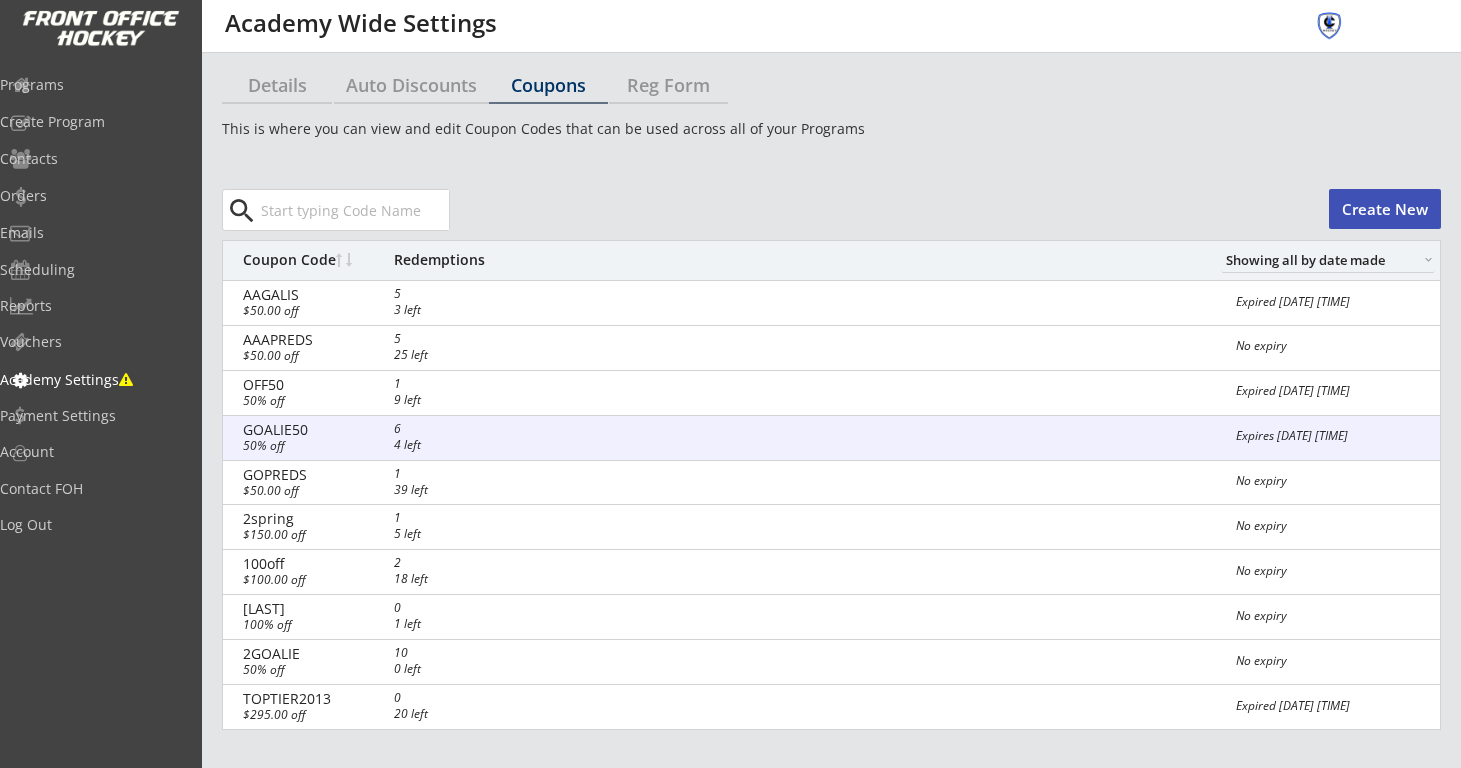 click on "GOALIE50 6 4 left 50% off Expires [DATE] [TIME]" at bounding box center (0, 0) 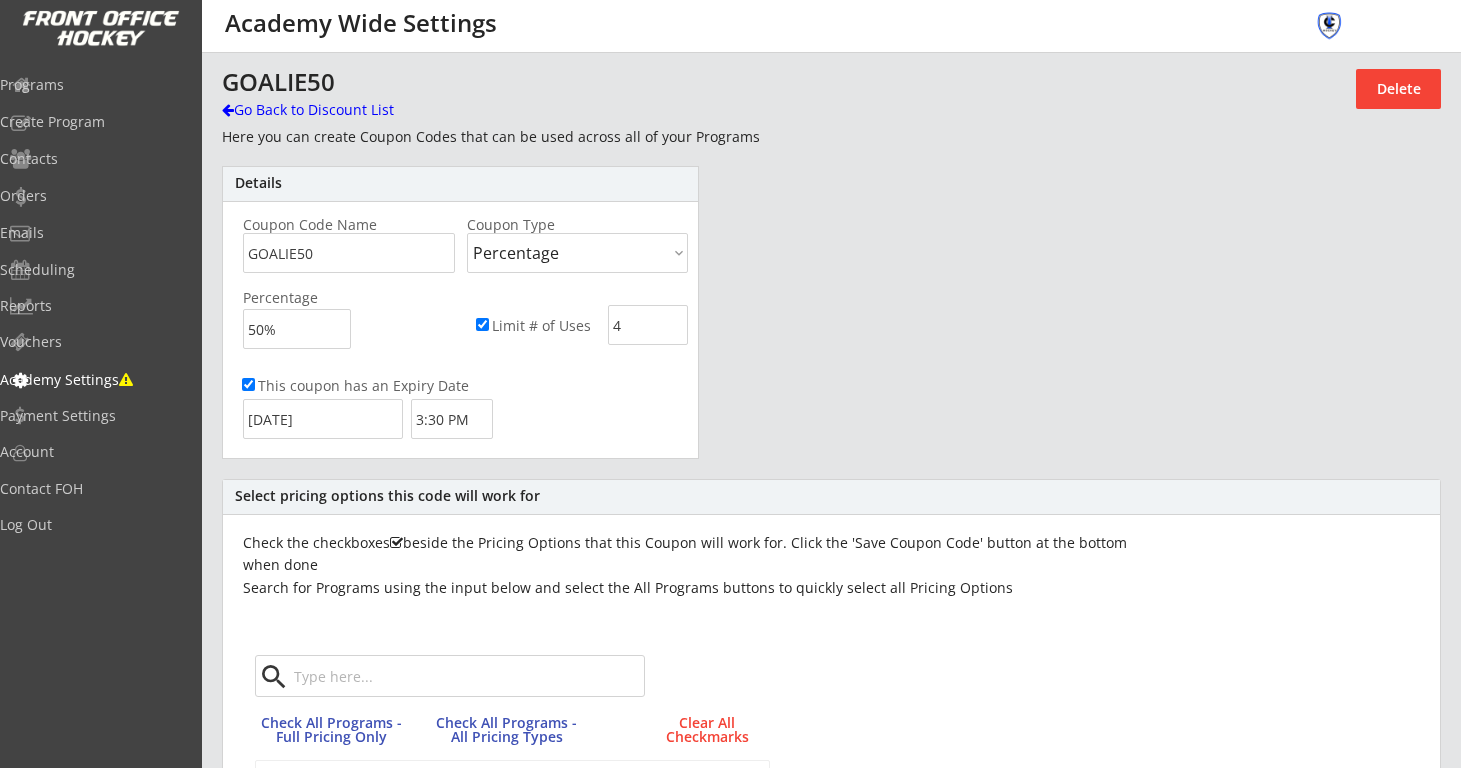 scroll, scrollTop: 911, scrollLeft: 0, axis: vertical 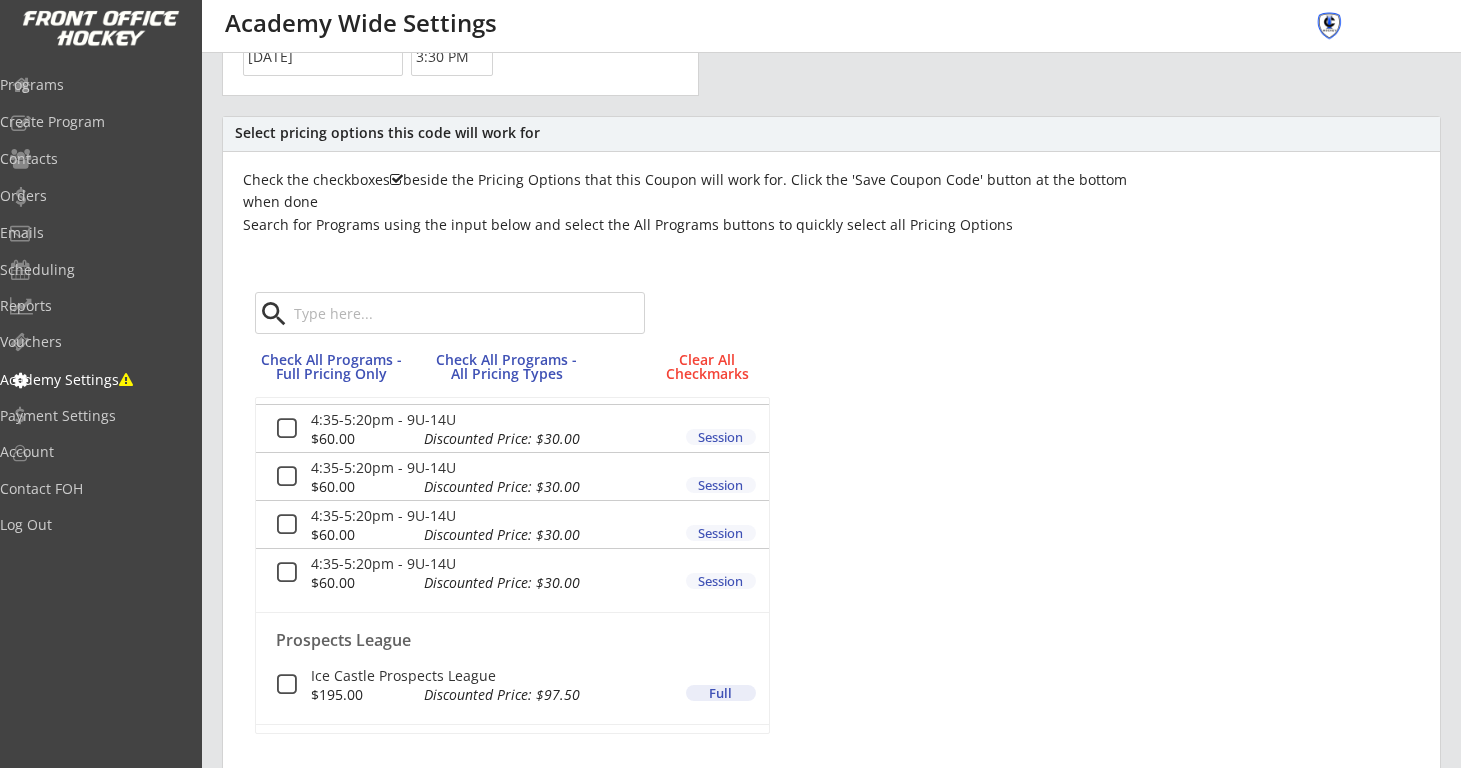 click at bounding box center [287, 685] 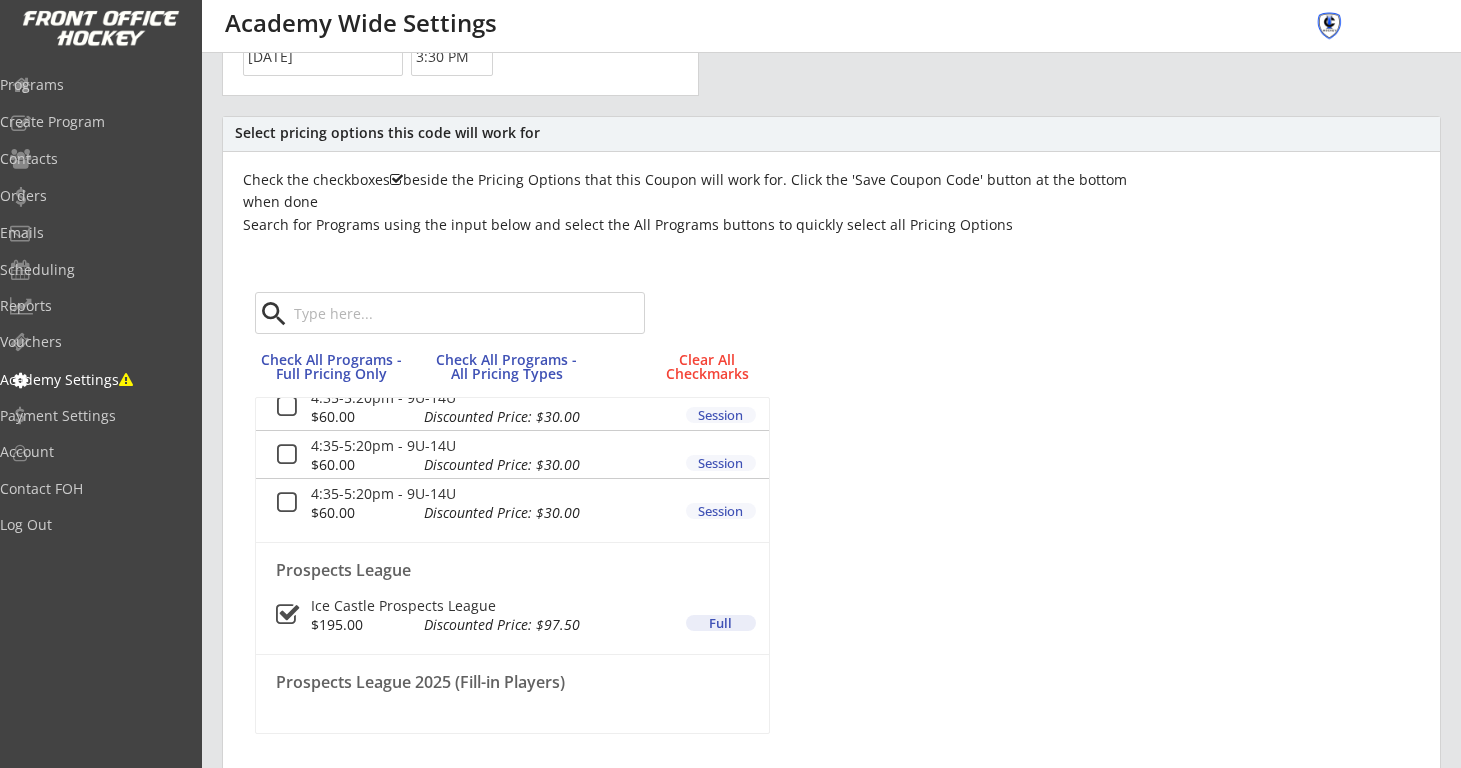 scroll, scrollTop: 1131, scrollLeft: 0, axis: vertical 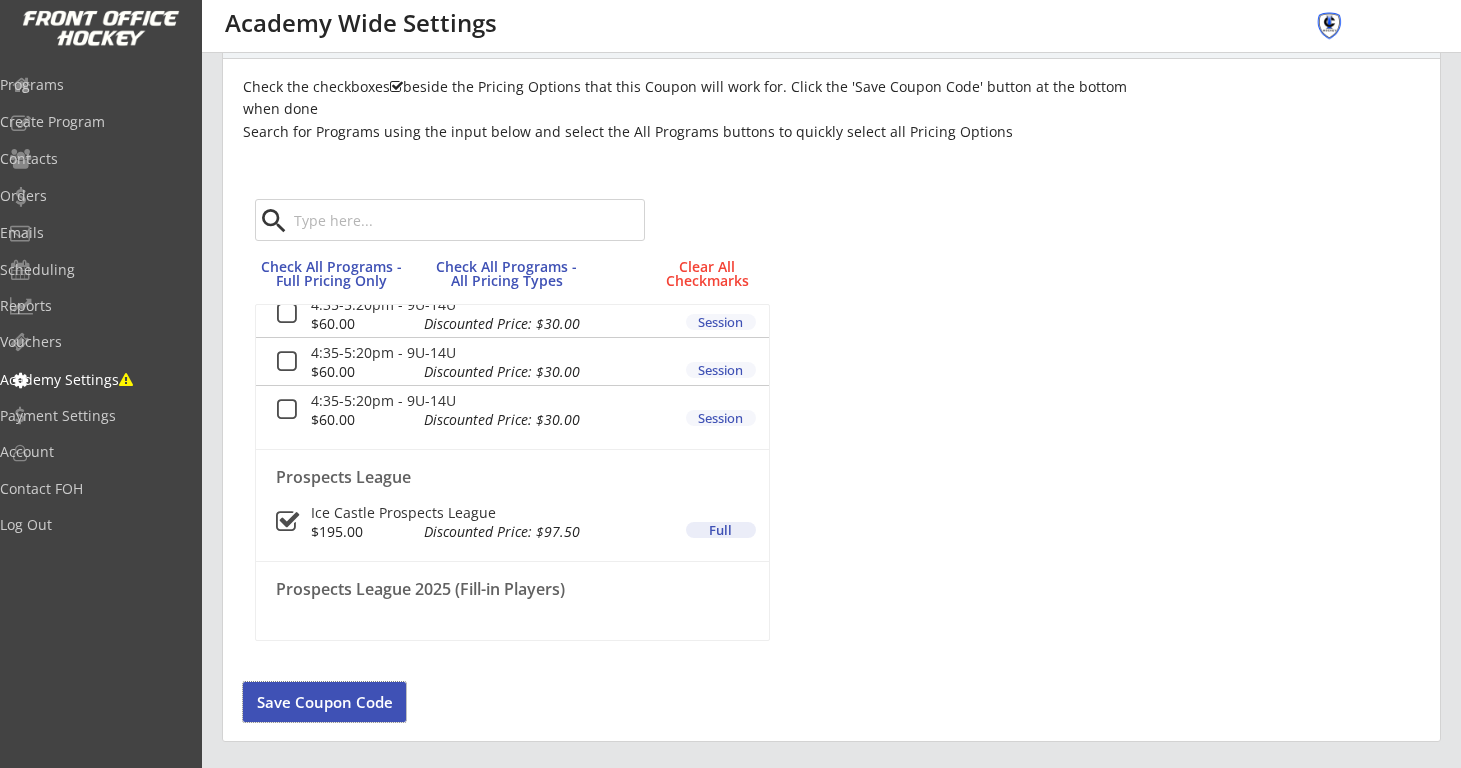 click on "Save Coupon Code" at bounding box center [324, 702] 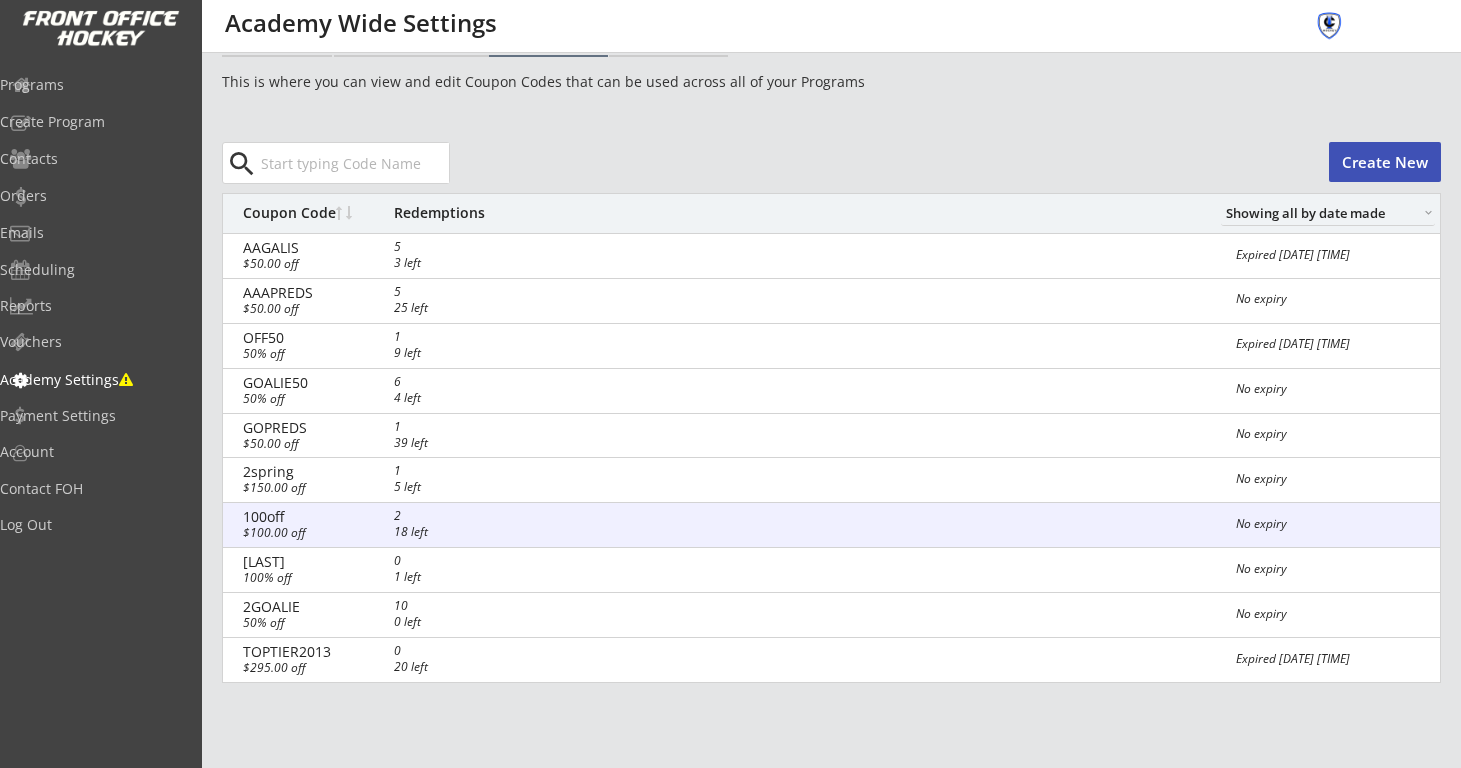 scroll, scrollTop: 0, scrollLeft: 0, axis: both 